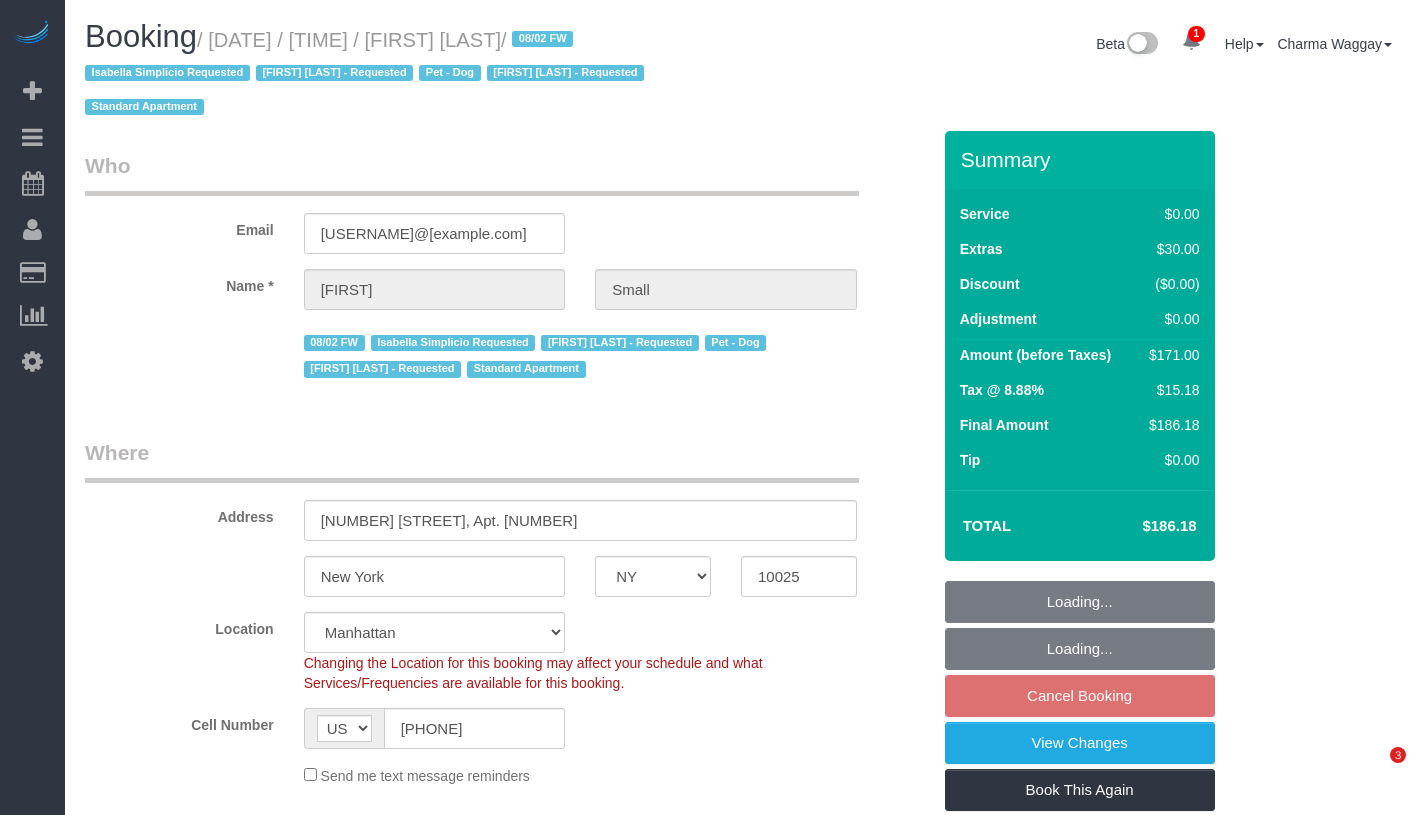 select on "NY" 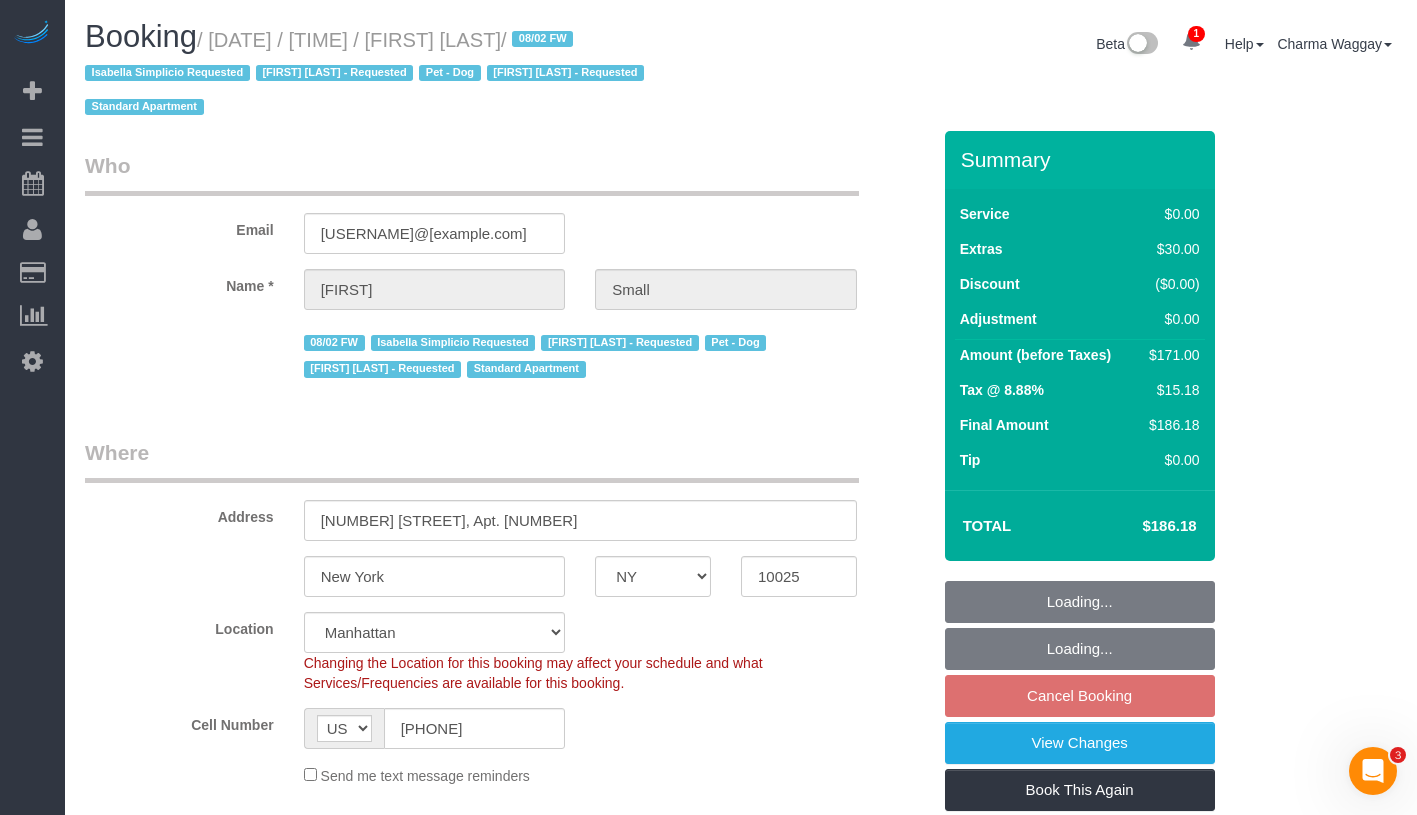 scroll, scrollTop: 0, scrollLeft: 0, axis: both 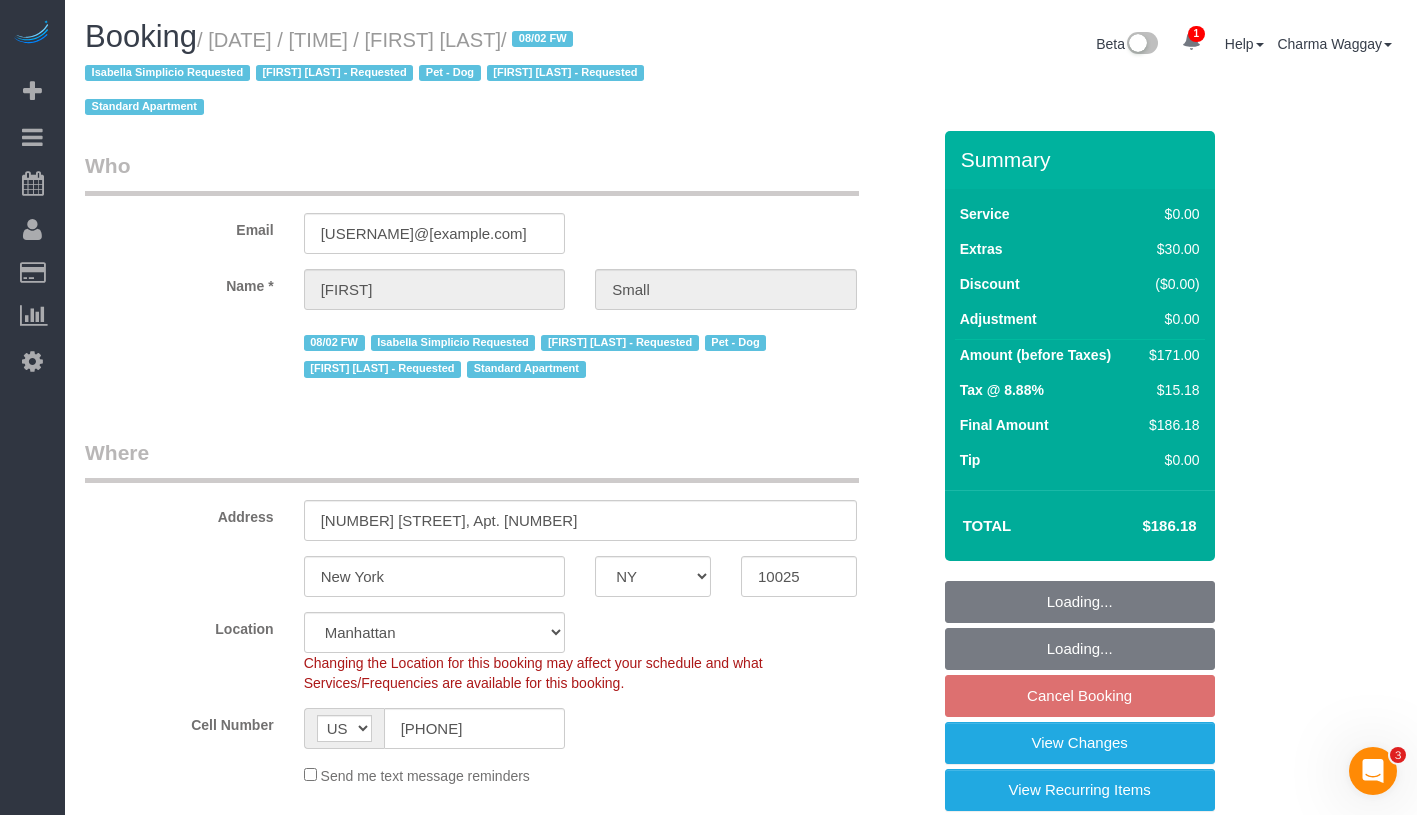 click on "Booking
/ August 07, 2025 / 10:30AM / Jacob Small
/
08/02 FW
Isabella Simplicio Requested
Martha Chicaiza - Requested
Pet - Dog
Renee Chicaiza - Requested
Standard Apartment" at bounding box center [405, 71] 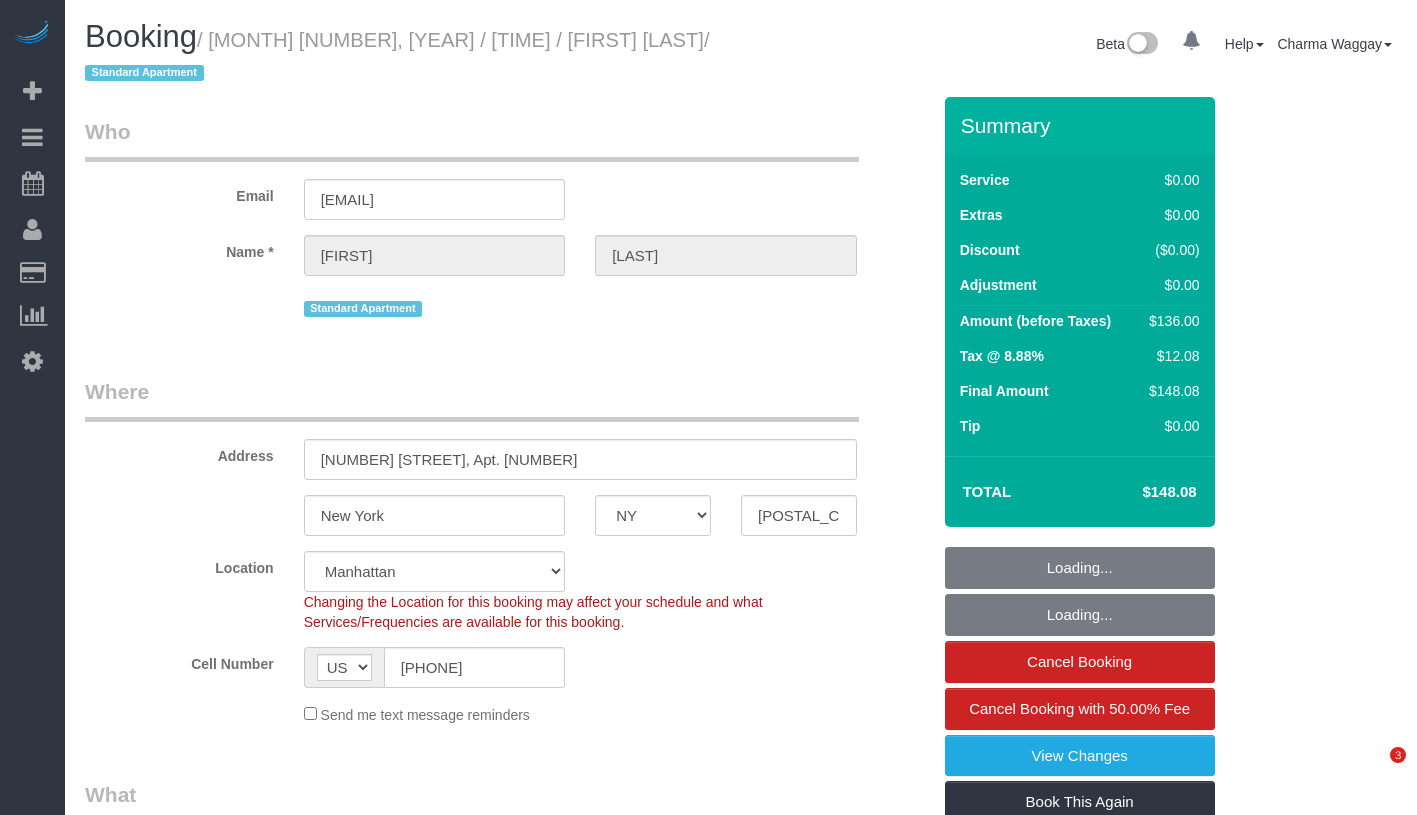 select on "NY" 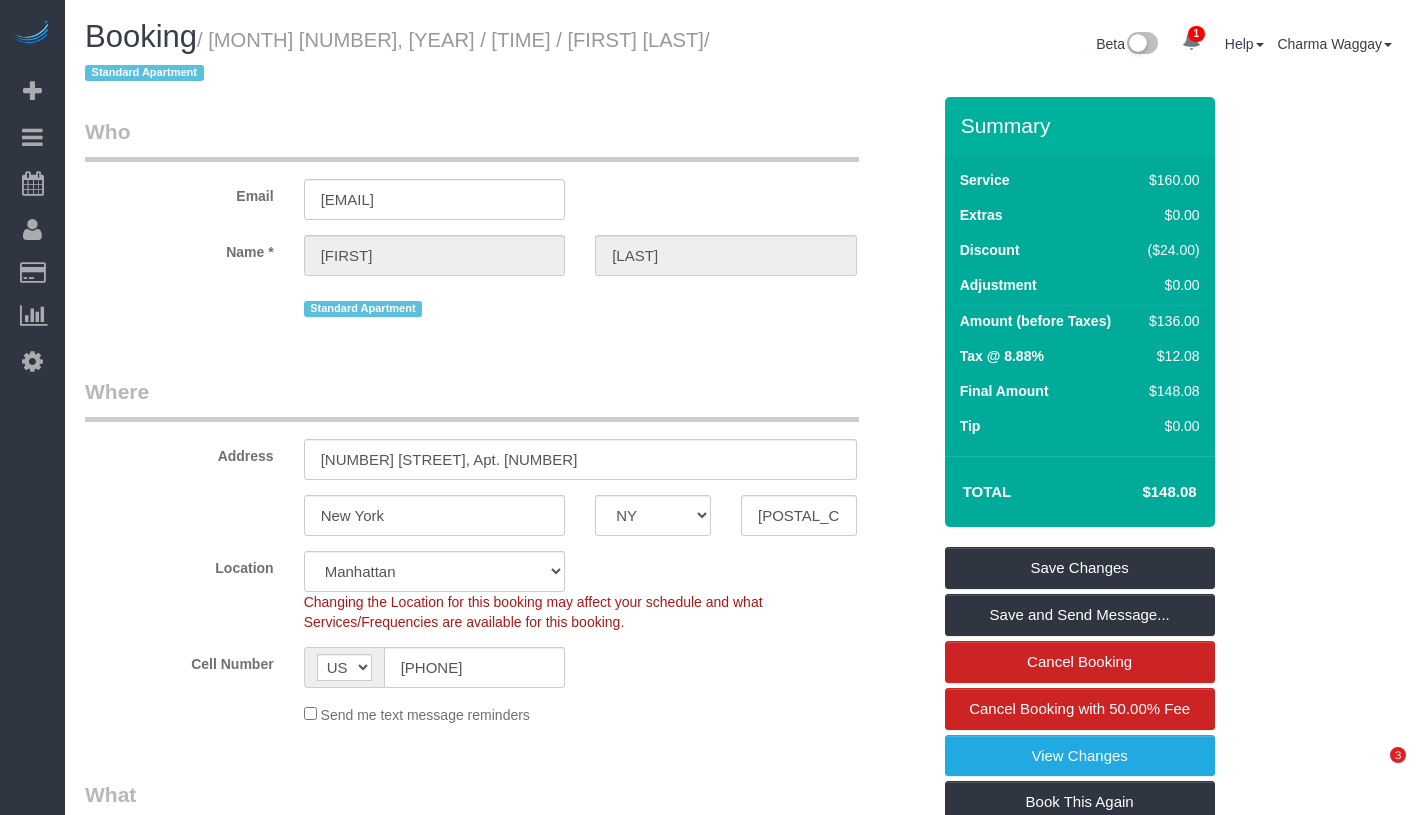 scroll, scrollTop: 0, scrollLeft: 0, axis: both 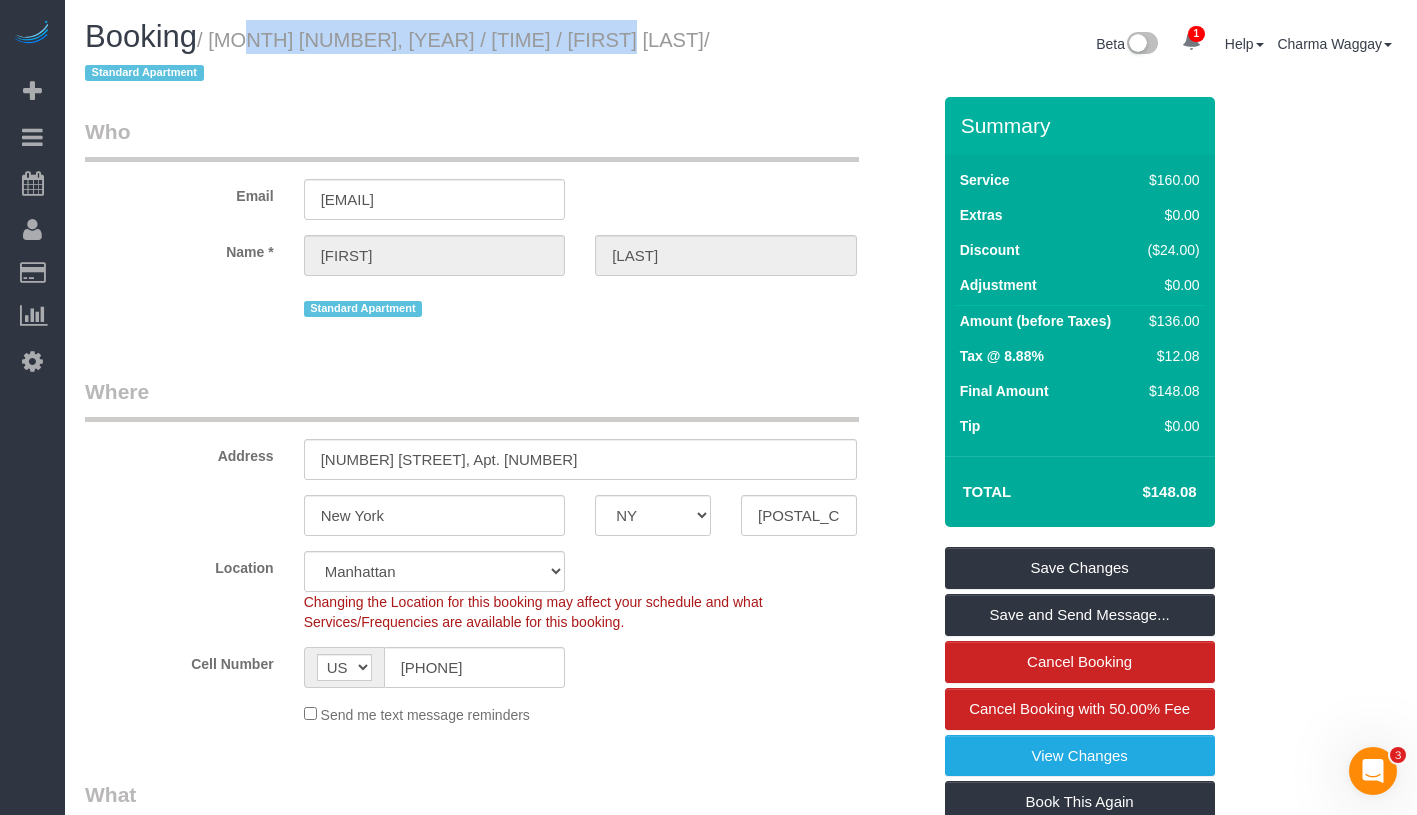 drag, startPoint x: 255, startPoint y: 45, endPoint x: 596, endPoint y: 45, distance: 341 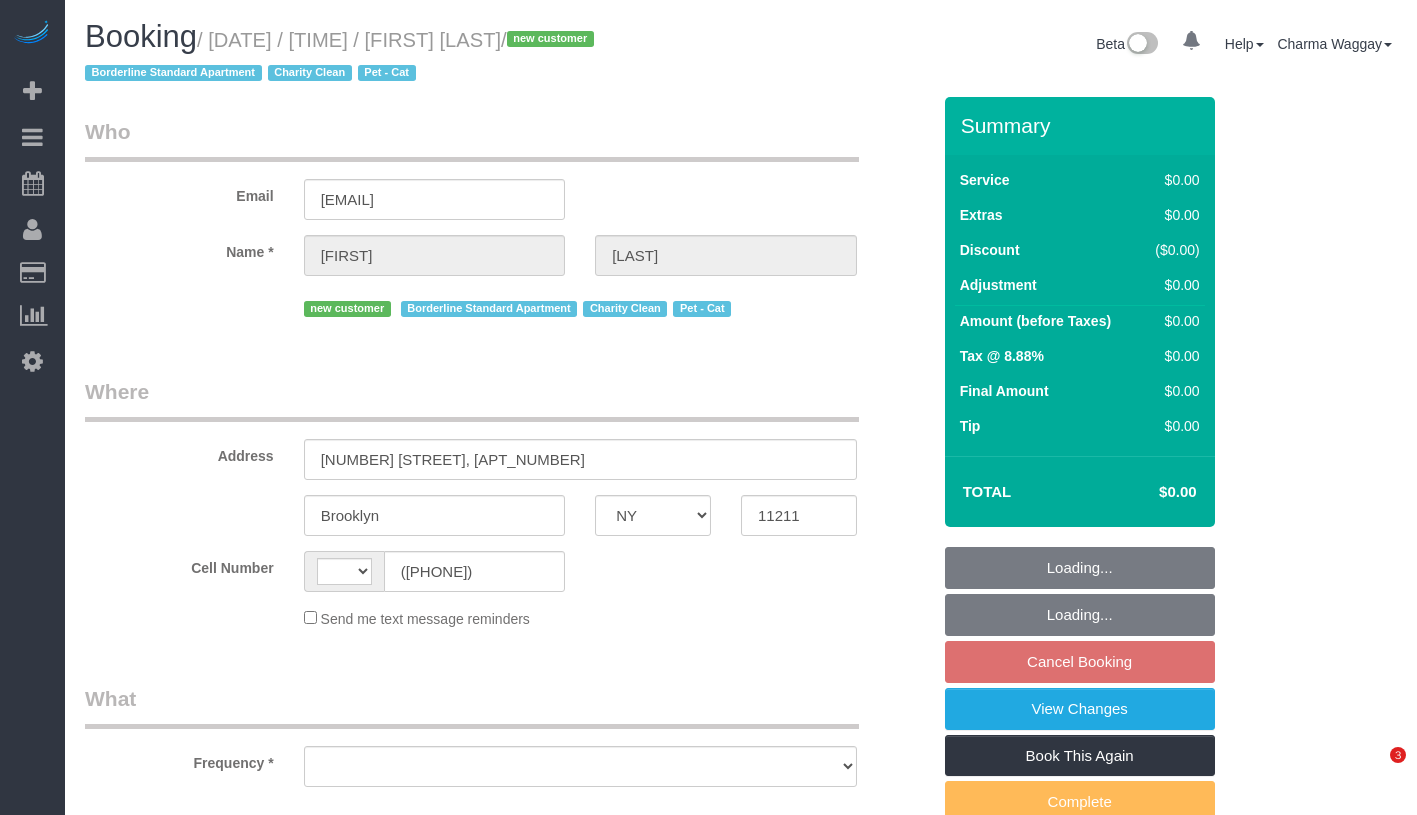 select on "NY" 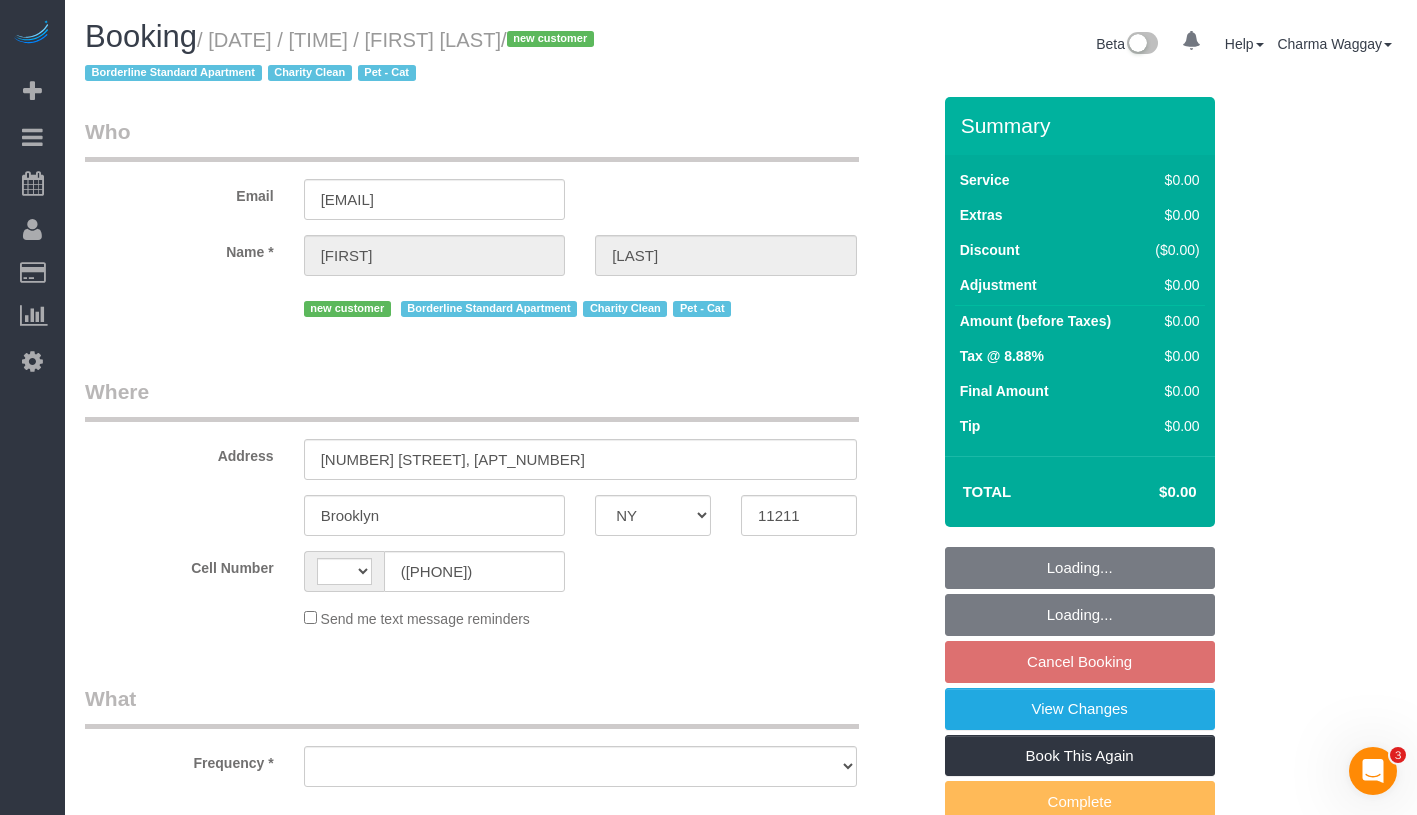 scroll, scrollTop: 0, scrollLeft: 0, axis: both 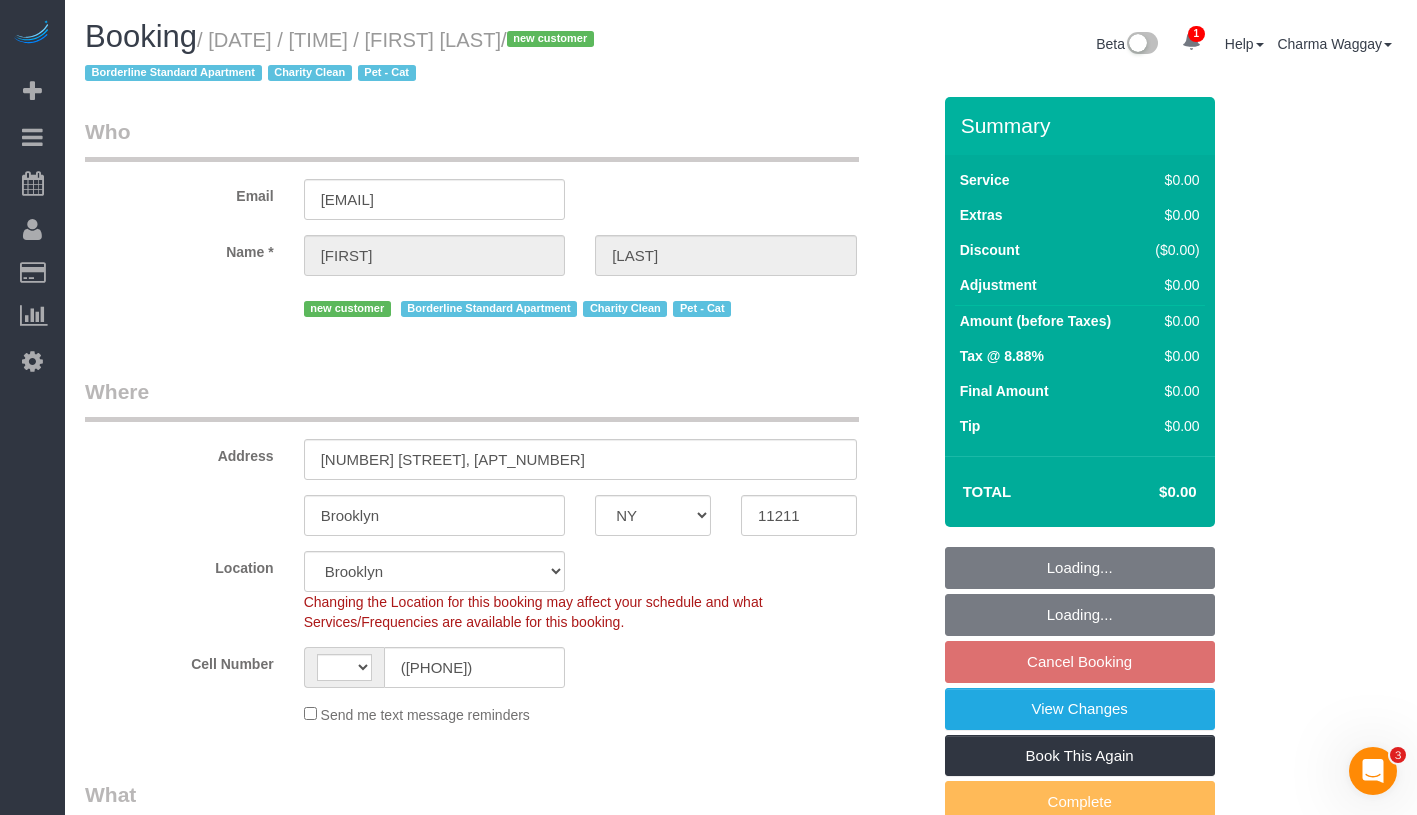 select on "string:US" 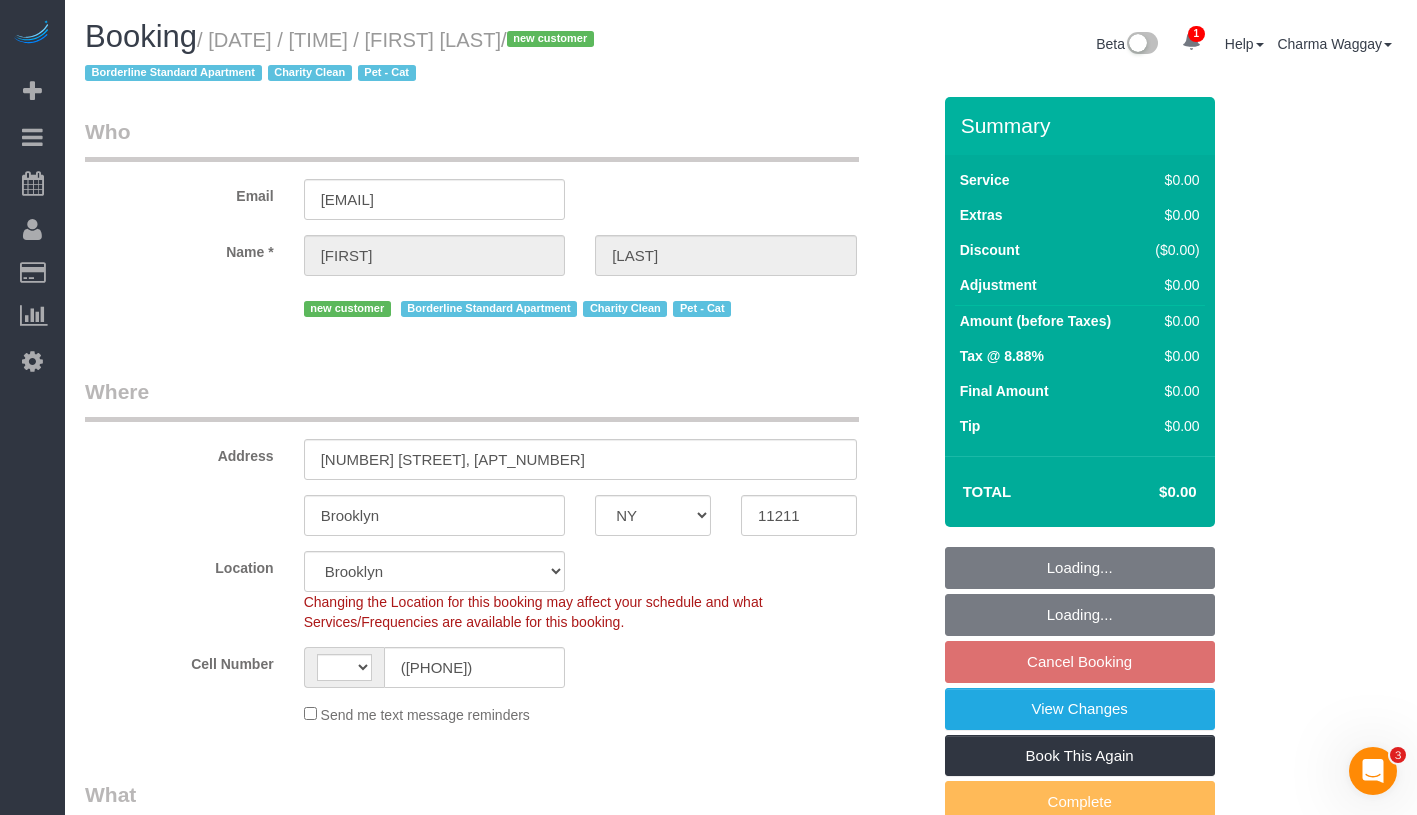 select on "object:772" 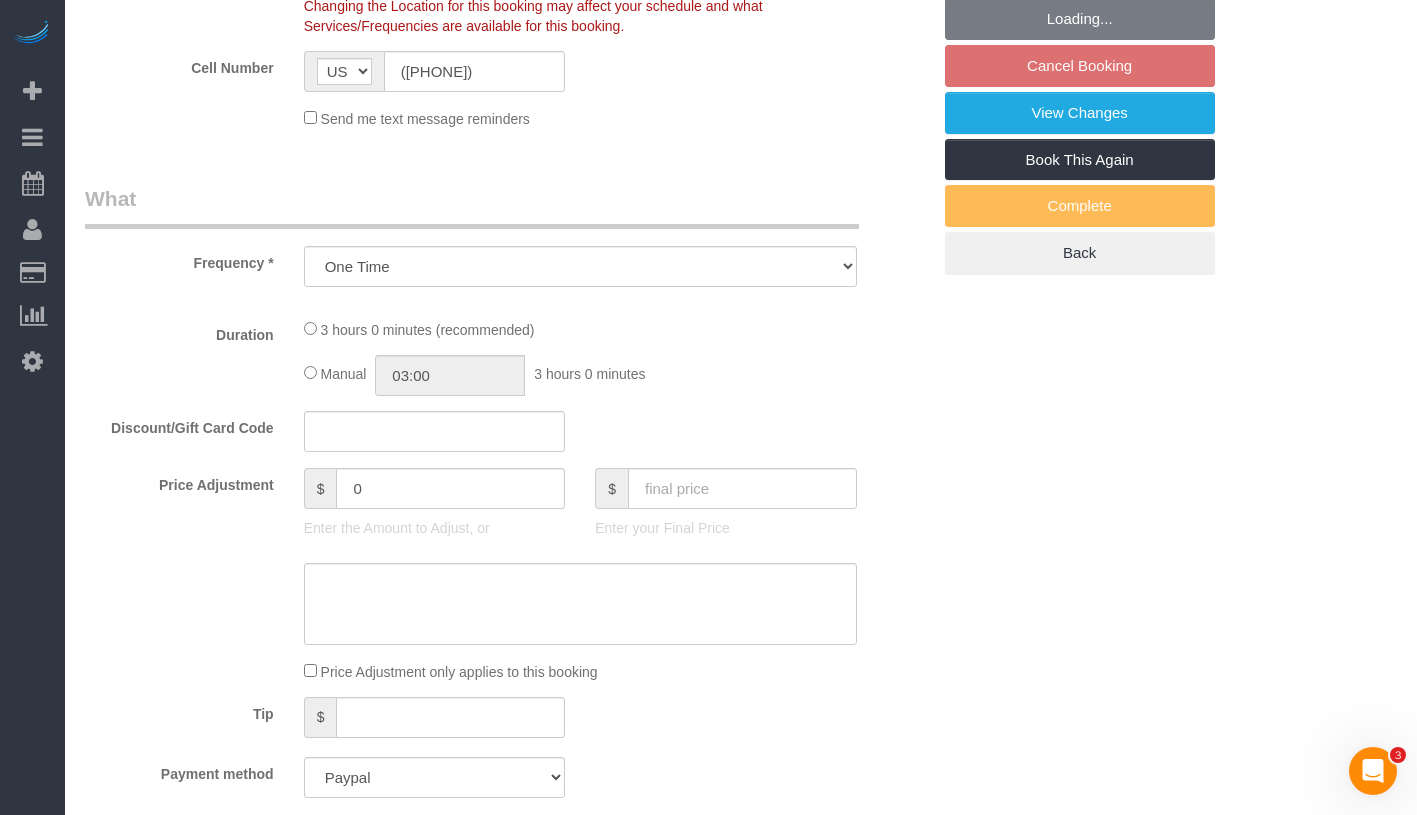select on "spot2" 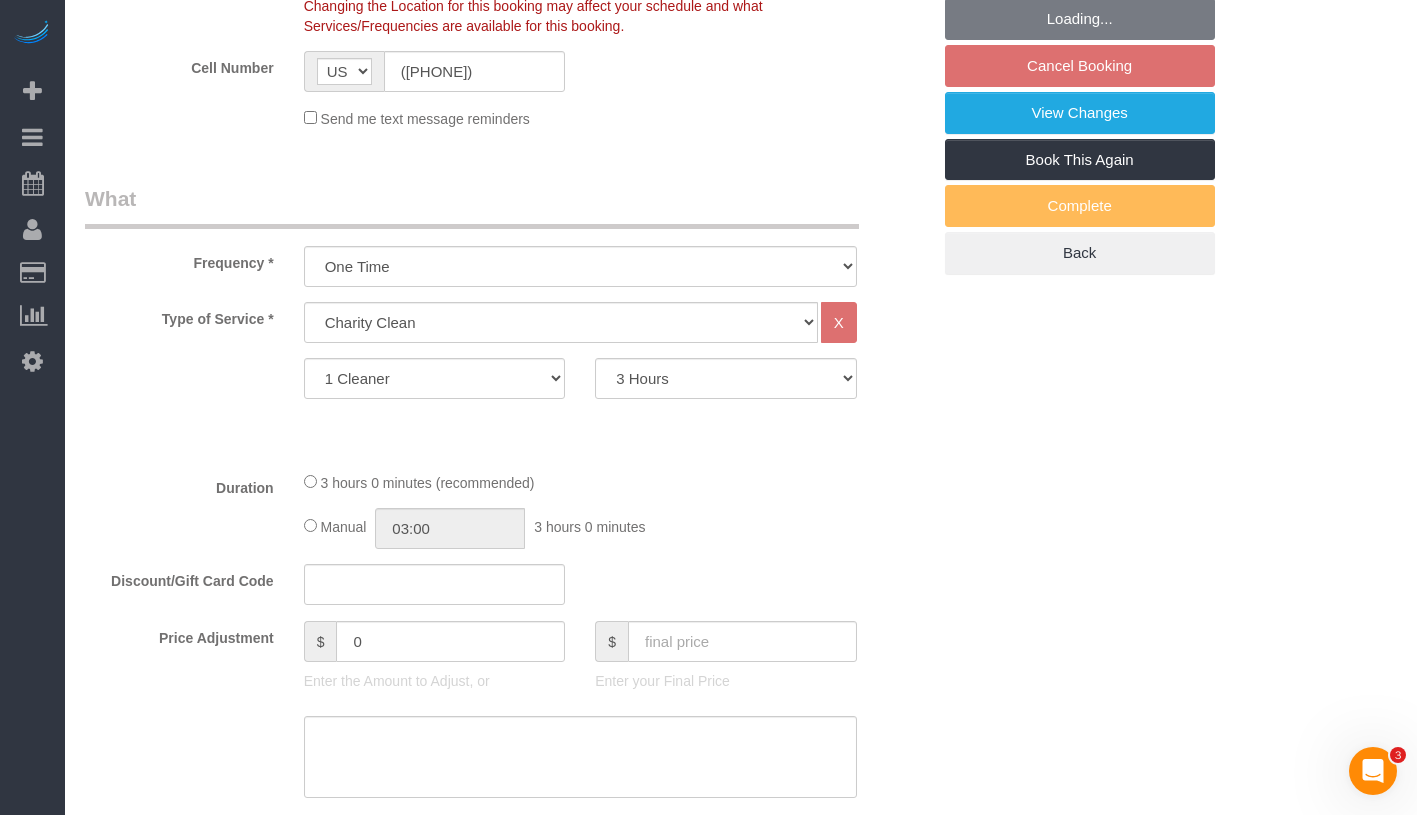 select on "object:1209" 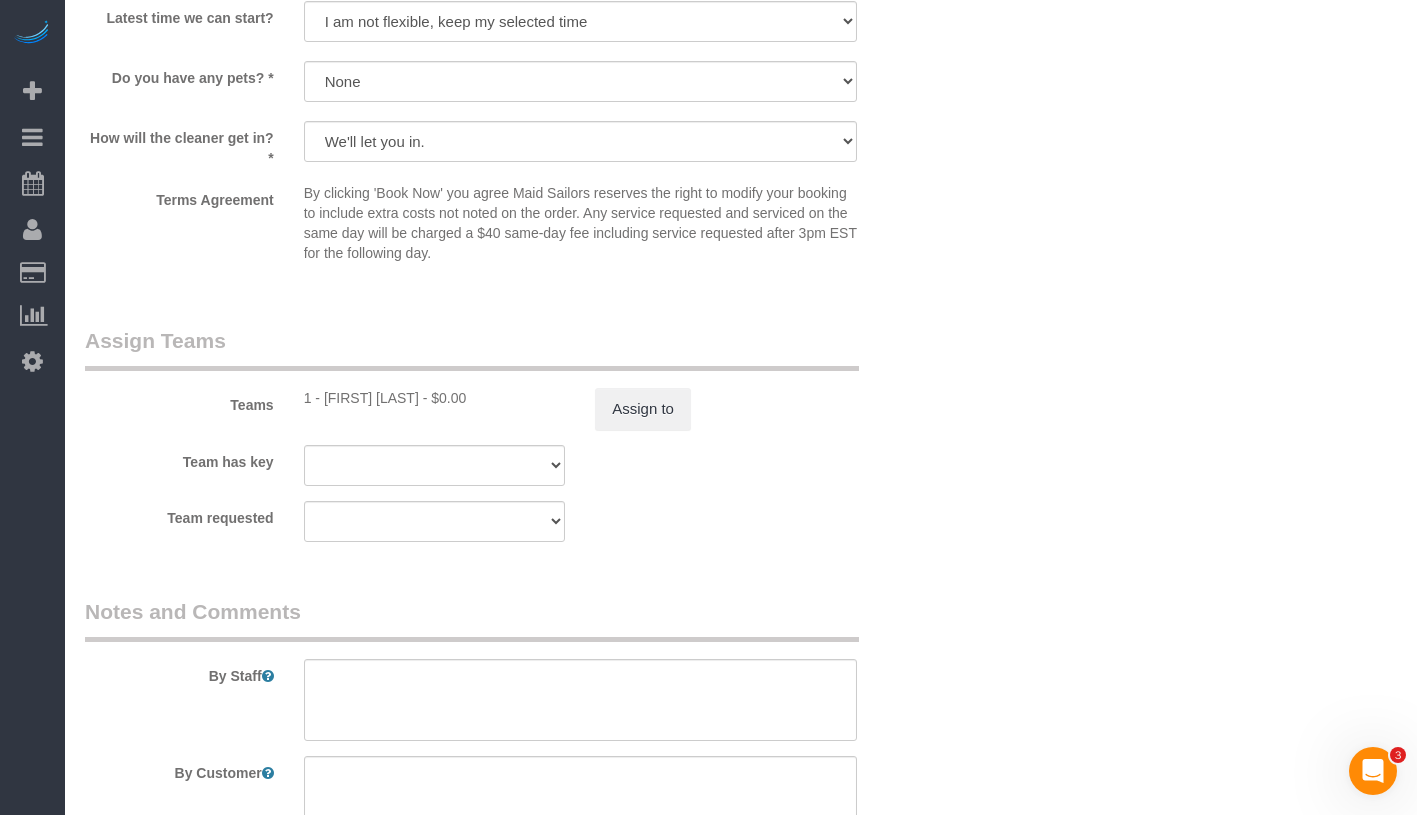 scroll, scrollTop: 2277, scrollLeft: 0, axis: vertical 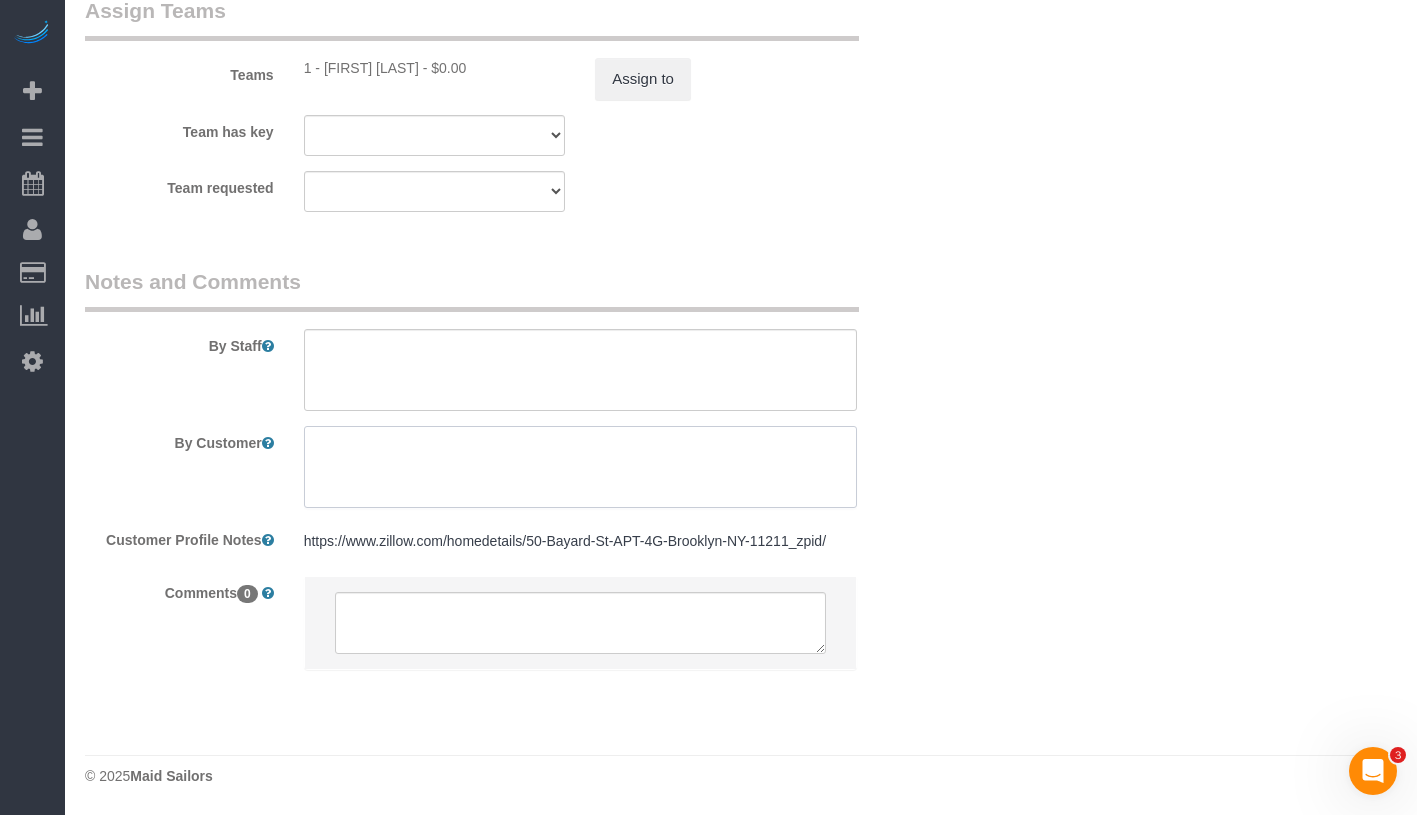 click at bounding box center (580, 467) 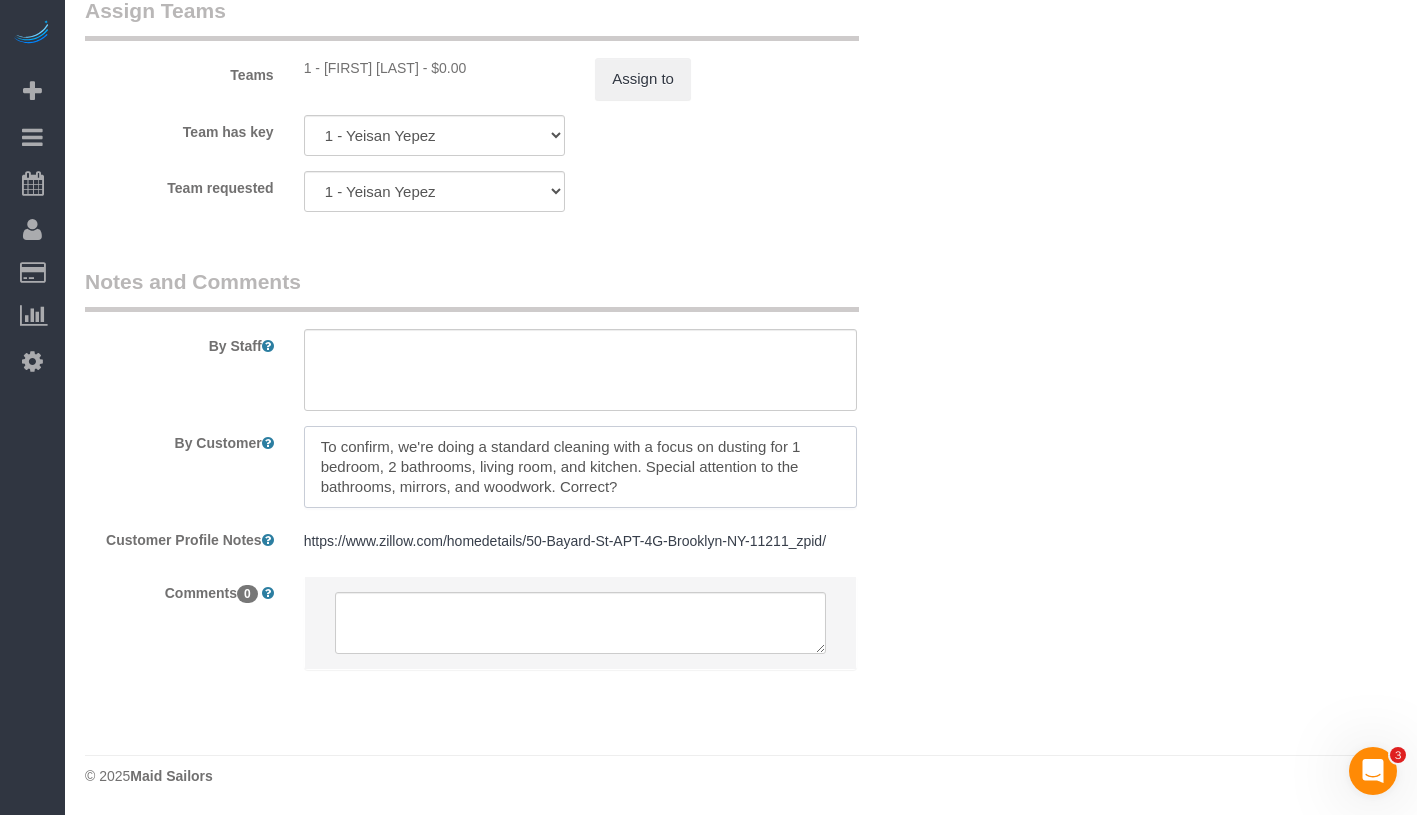 scroll, scrollTop: 0, scrollLeft: 0, axis: both 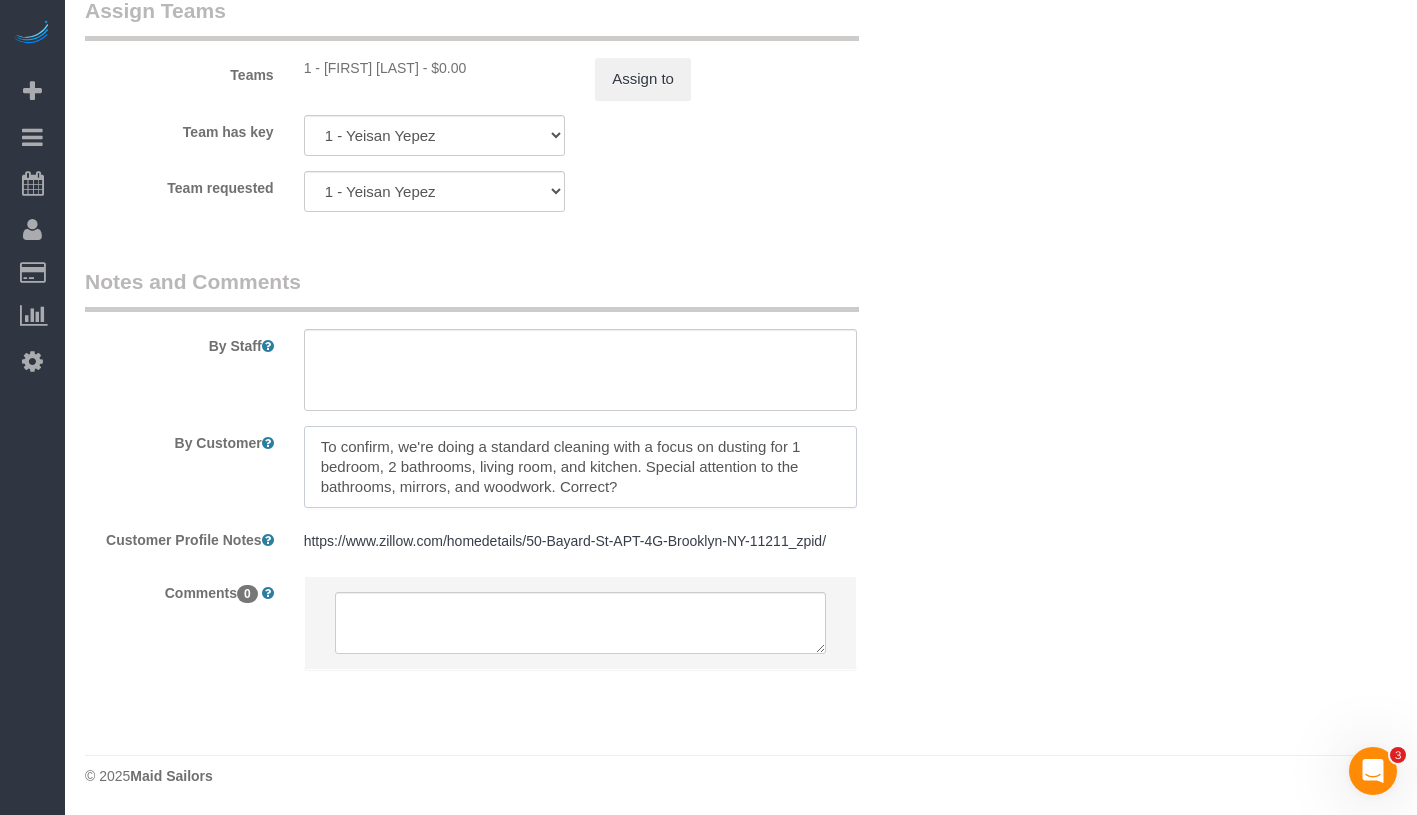 drag, startPoint x: 318, startPoint y: 424, endPoint x: 490, endPoint y: 423, distance: 172.00291 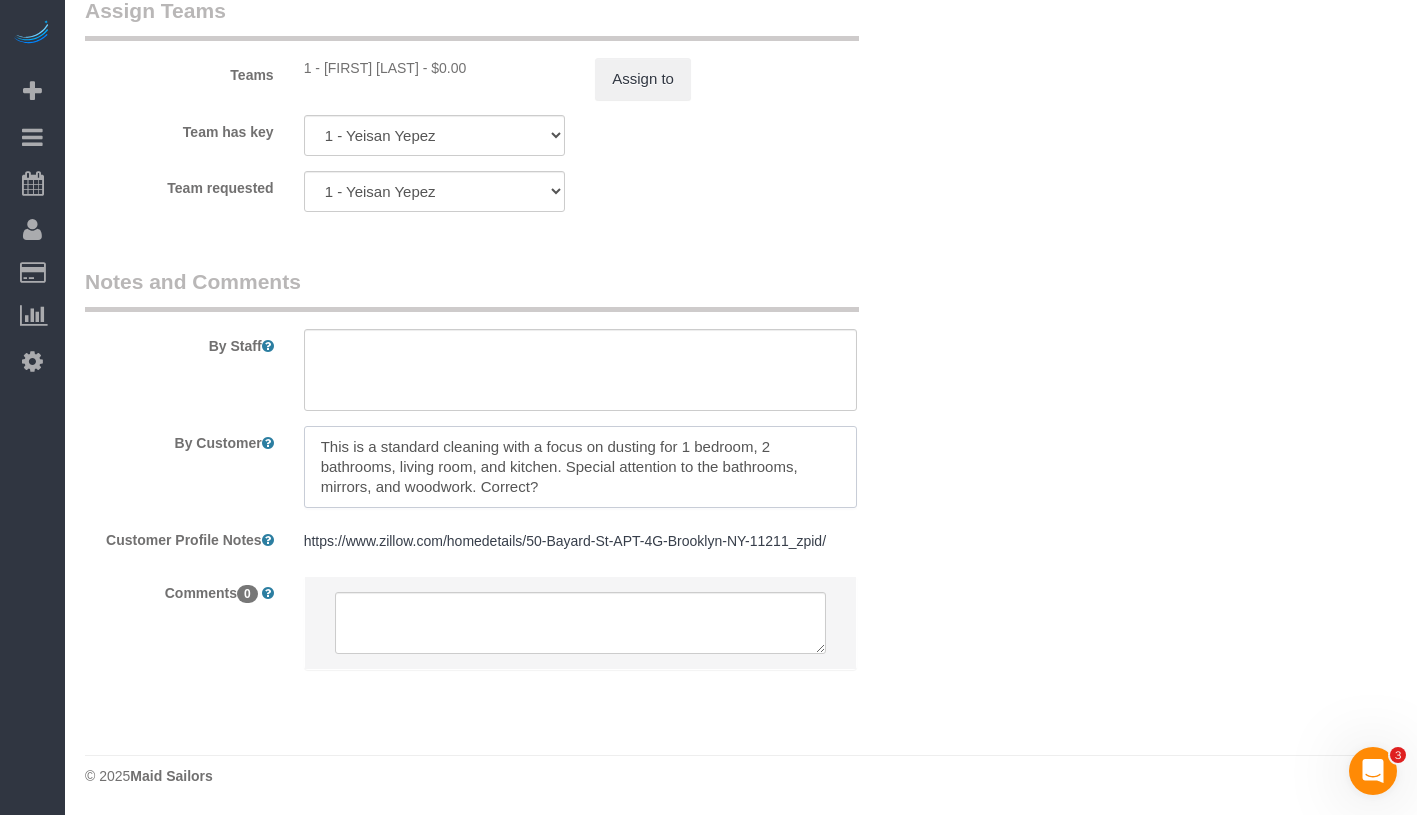 click at bounding box center [580, 467] 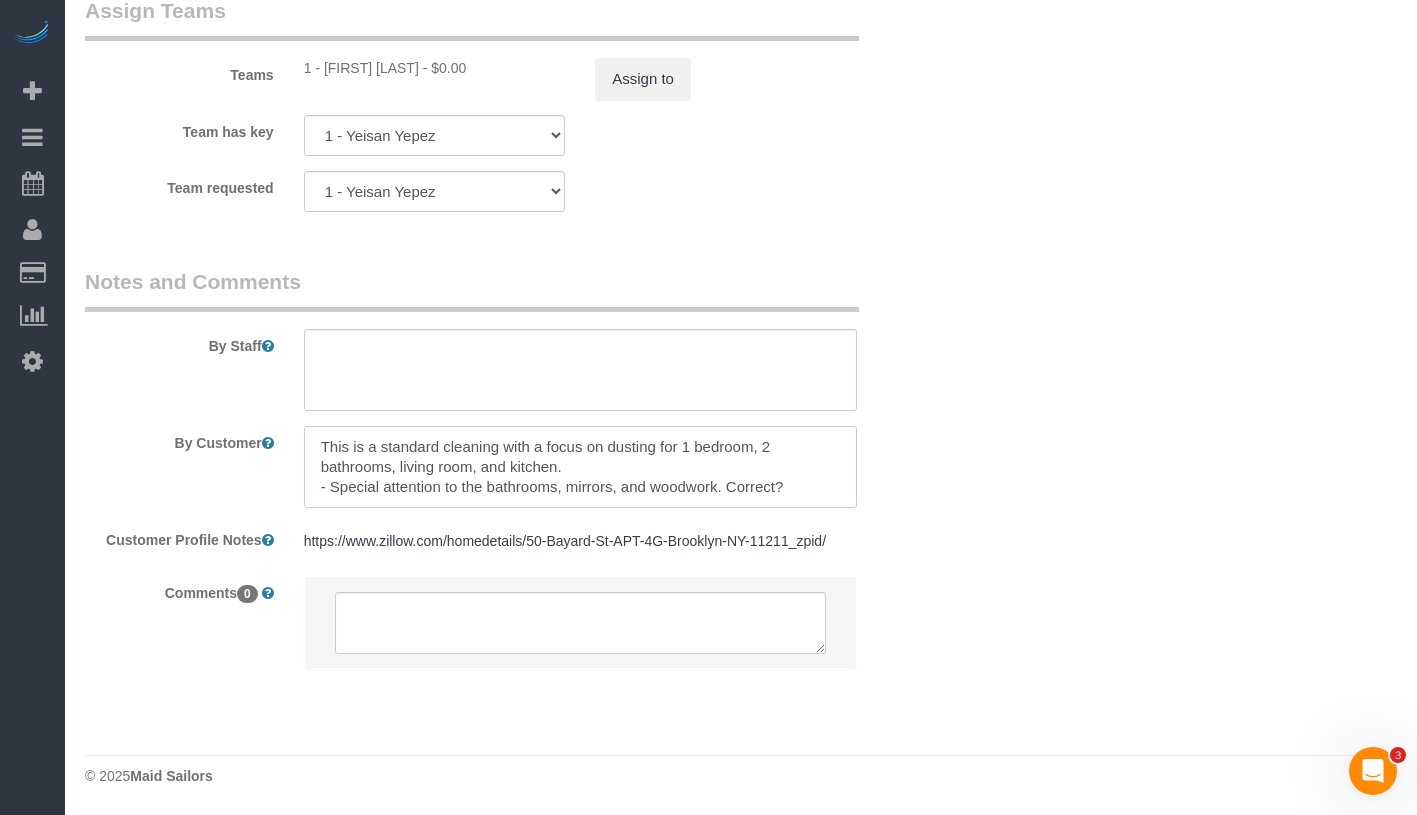 click at bounding box center (580, 467) 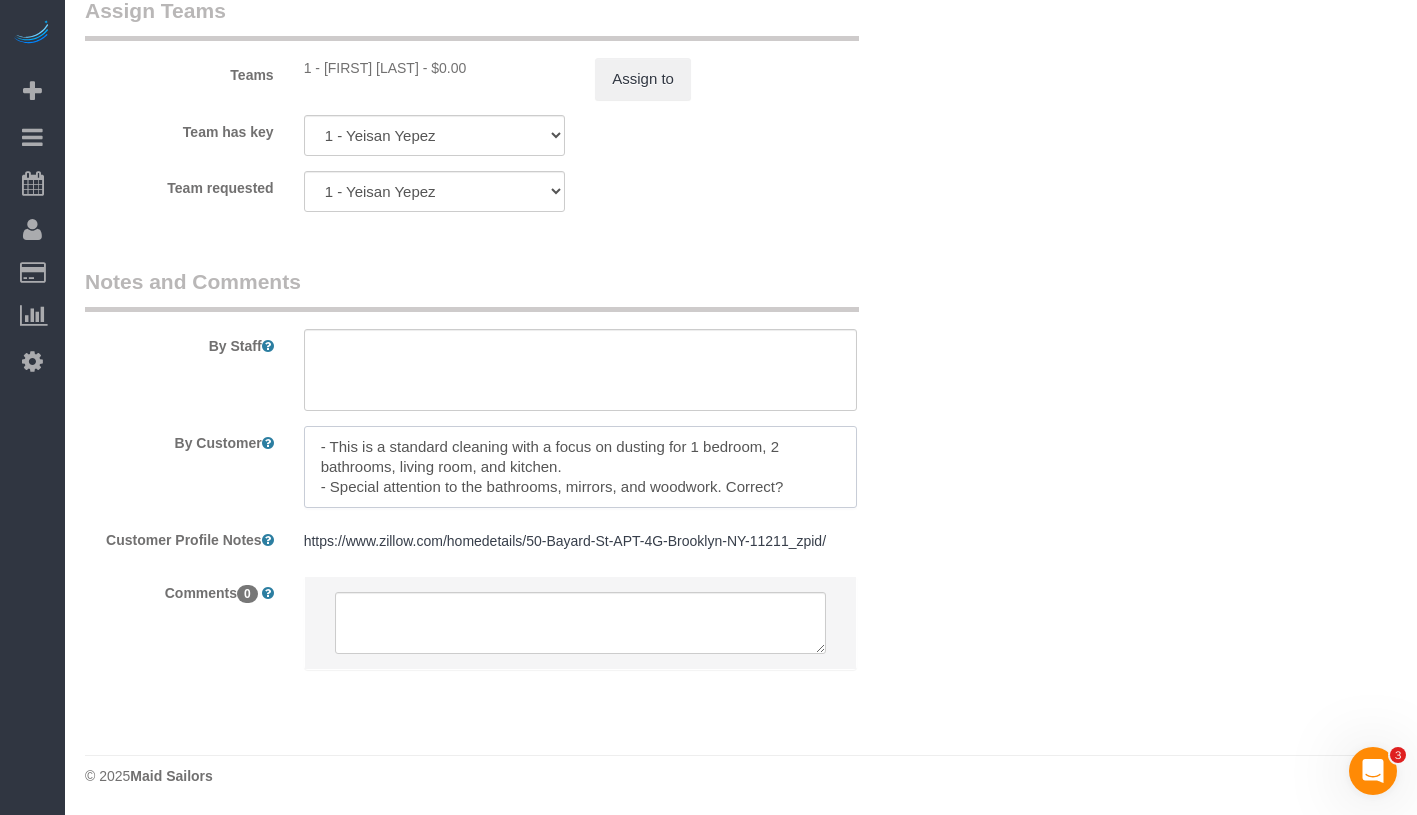 drag, startPoint x: 739, startPoint y: 458, endPoint x: 808, endPoint y: 465, distance: 69.354164 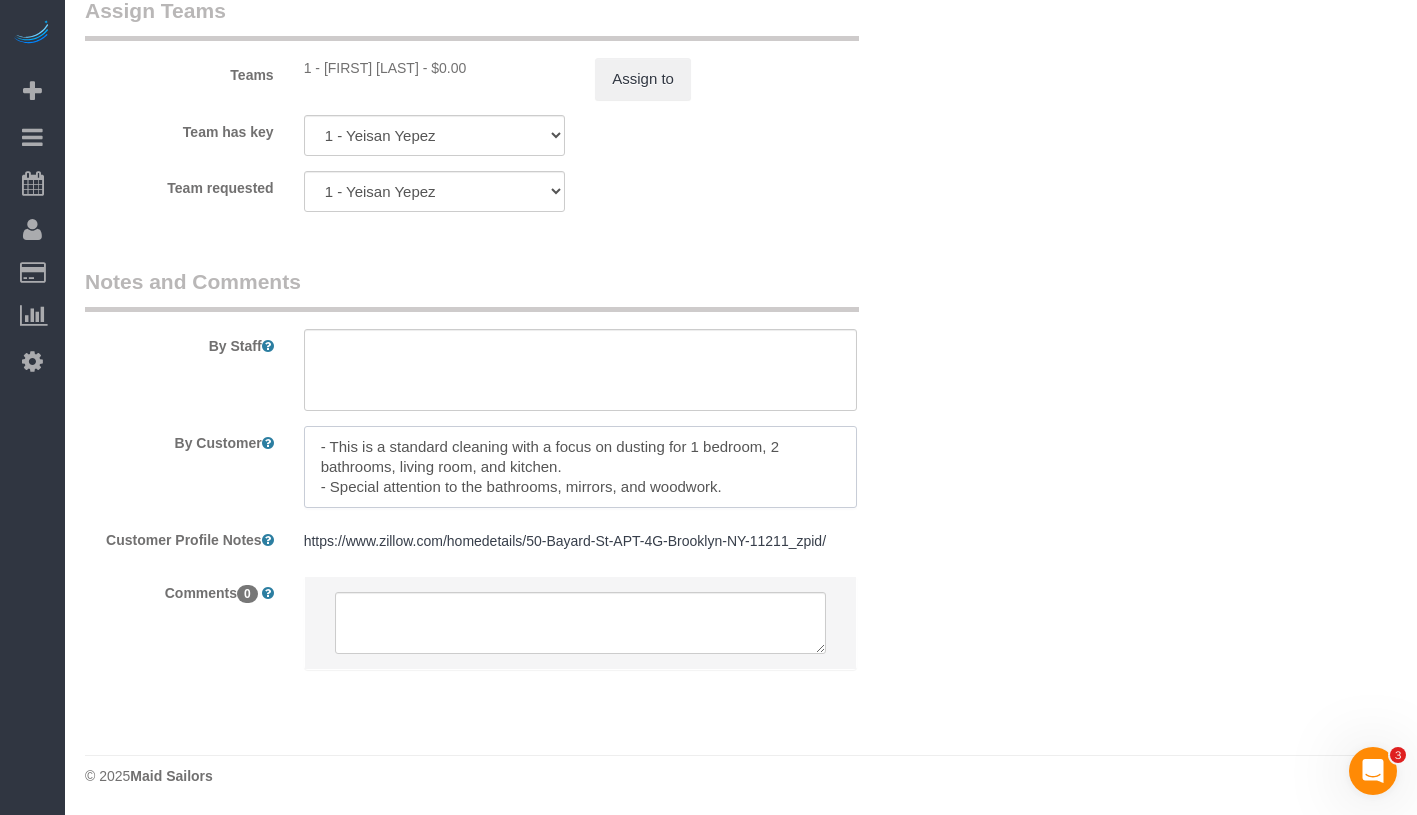 type on "- This is a standard cleaning with a focus on dusting for 1 bedroom, 2 bathrooms, living room, and kitchen.
- Special attention to the bathrooms, mirrors, and woodwork." 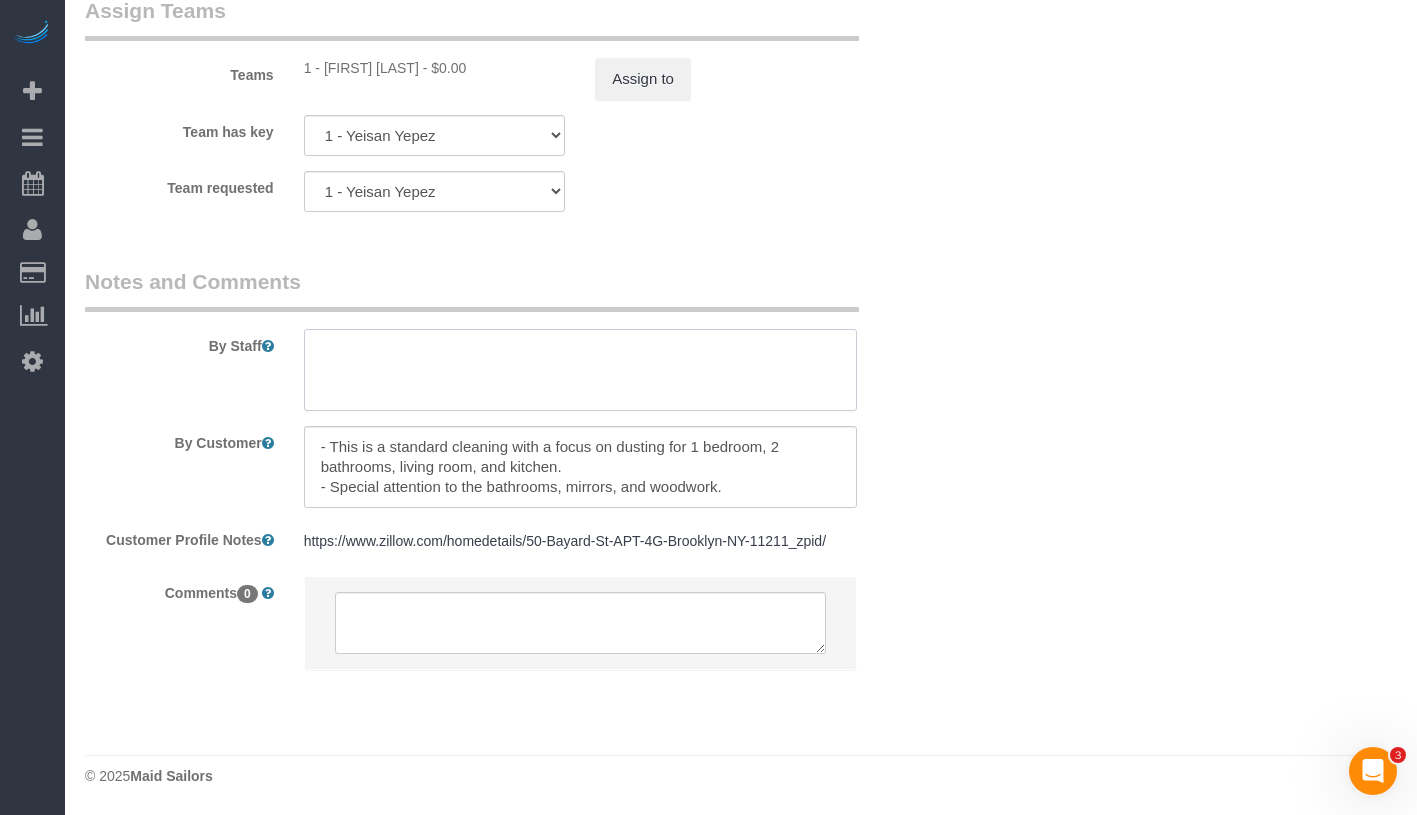 click at bounding box center (580, 370) 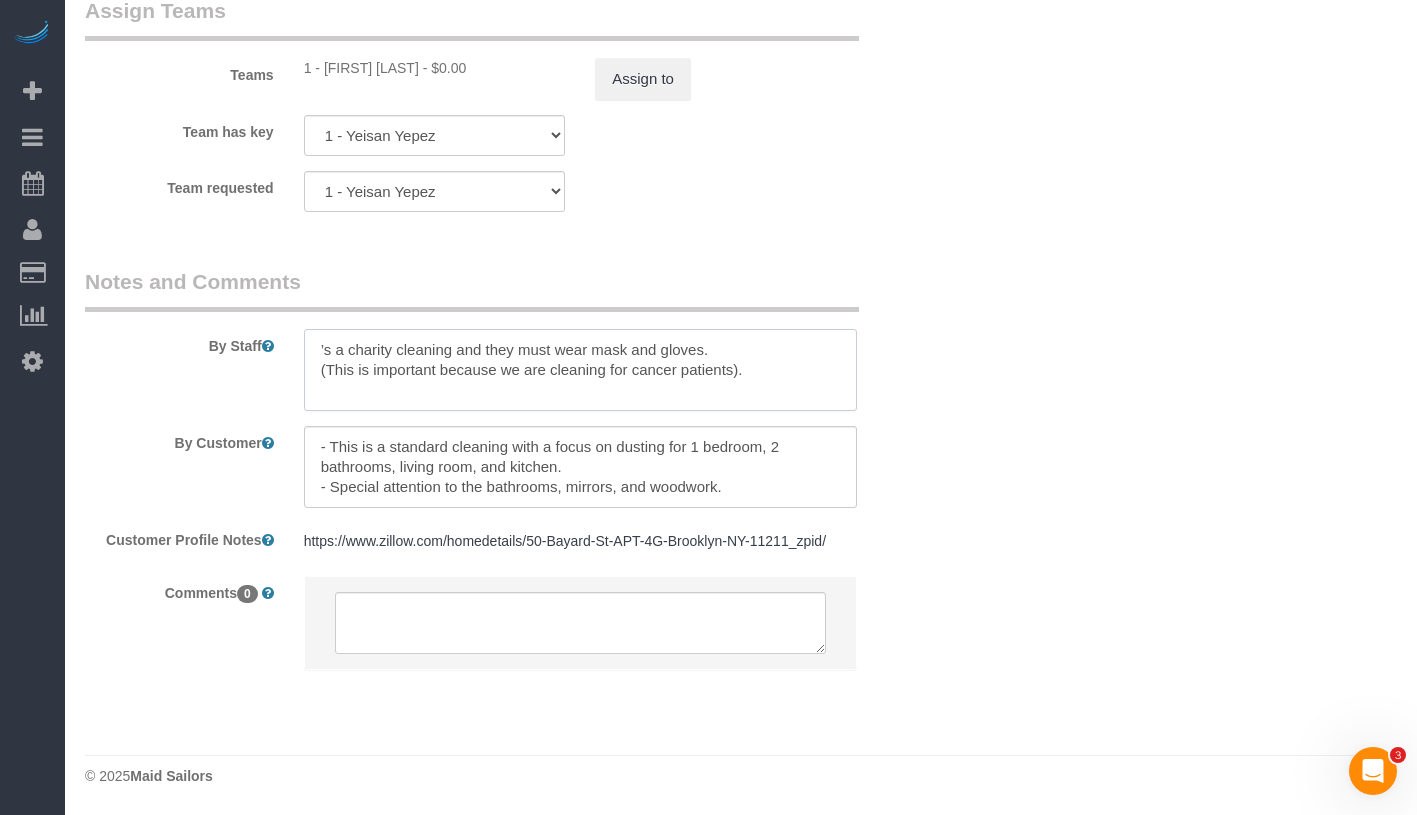 drag, startPoint x: 315, startPoint y: 327, endPoint x: 342, endPoint y: 331, distance: 27.294687 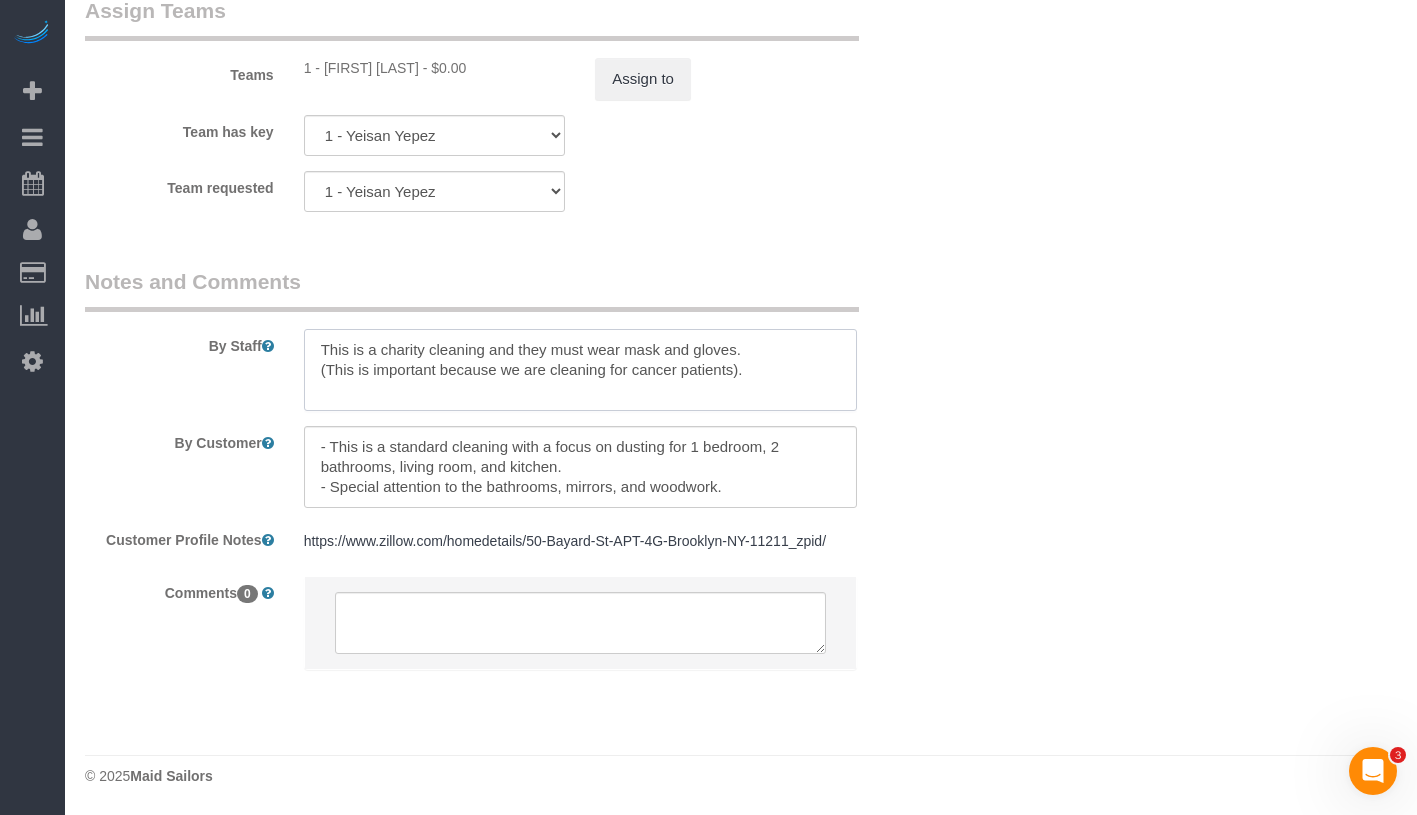 drag, startPoint x: 519, startPoint y: 329, endPoint x: 547, endPoint y: 330, distance: 28.01785 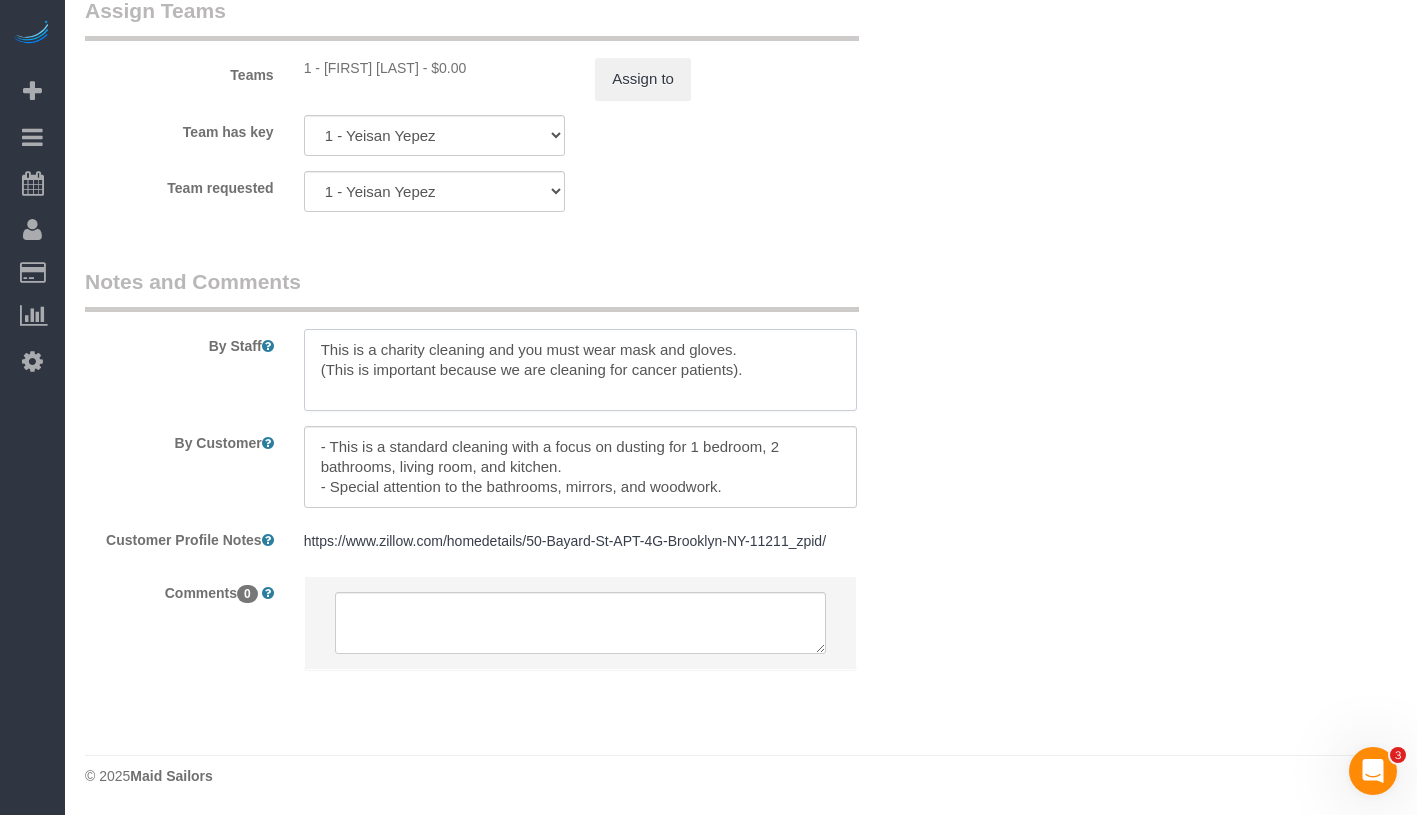 click at bounding box center (580, 370) 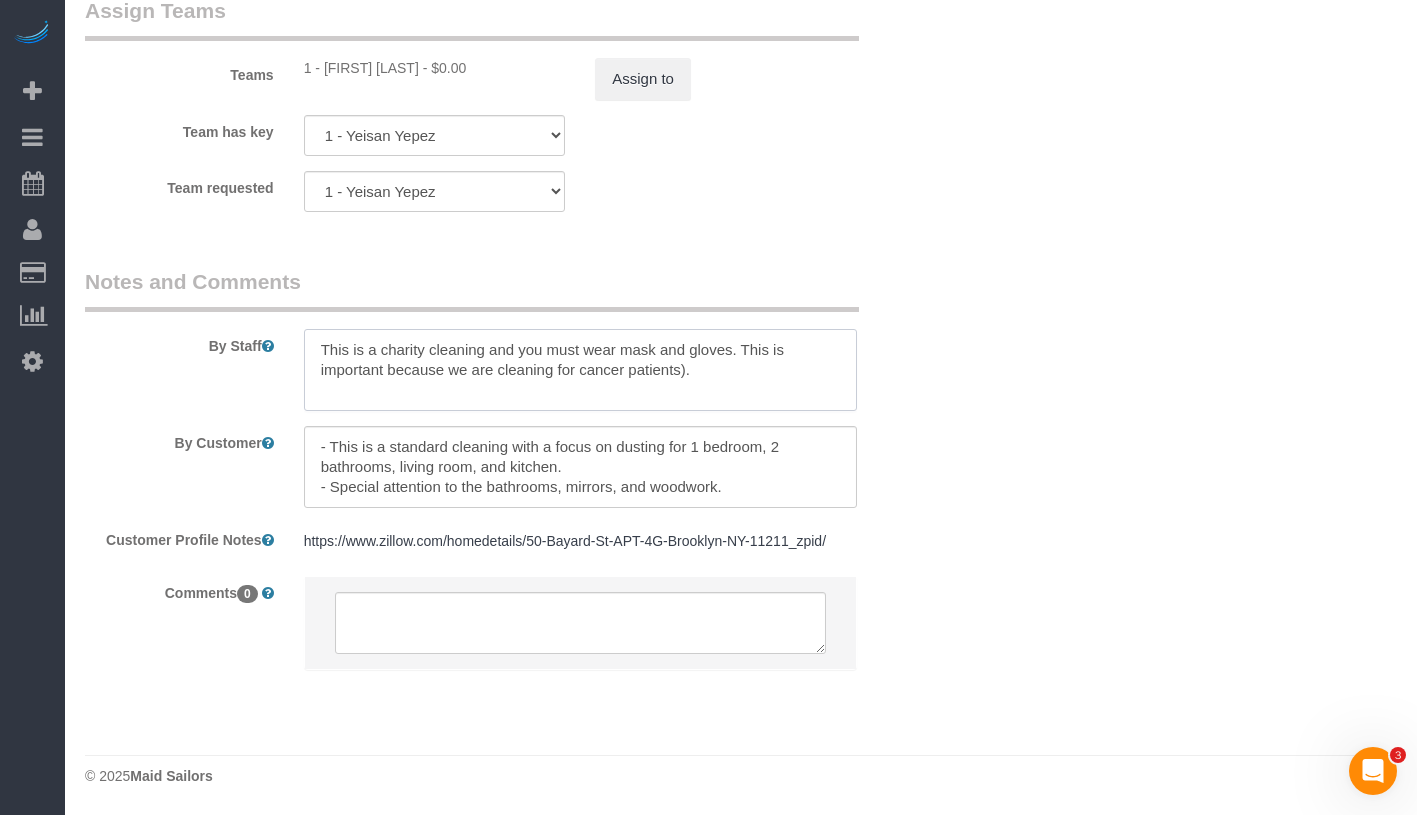 click at bounding box center (580, 370) 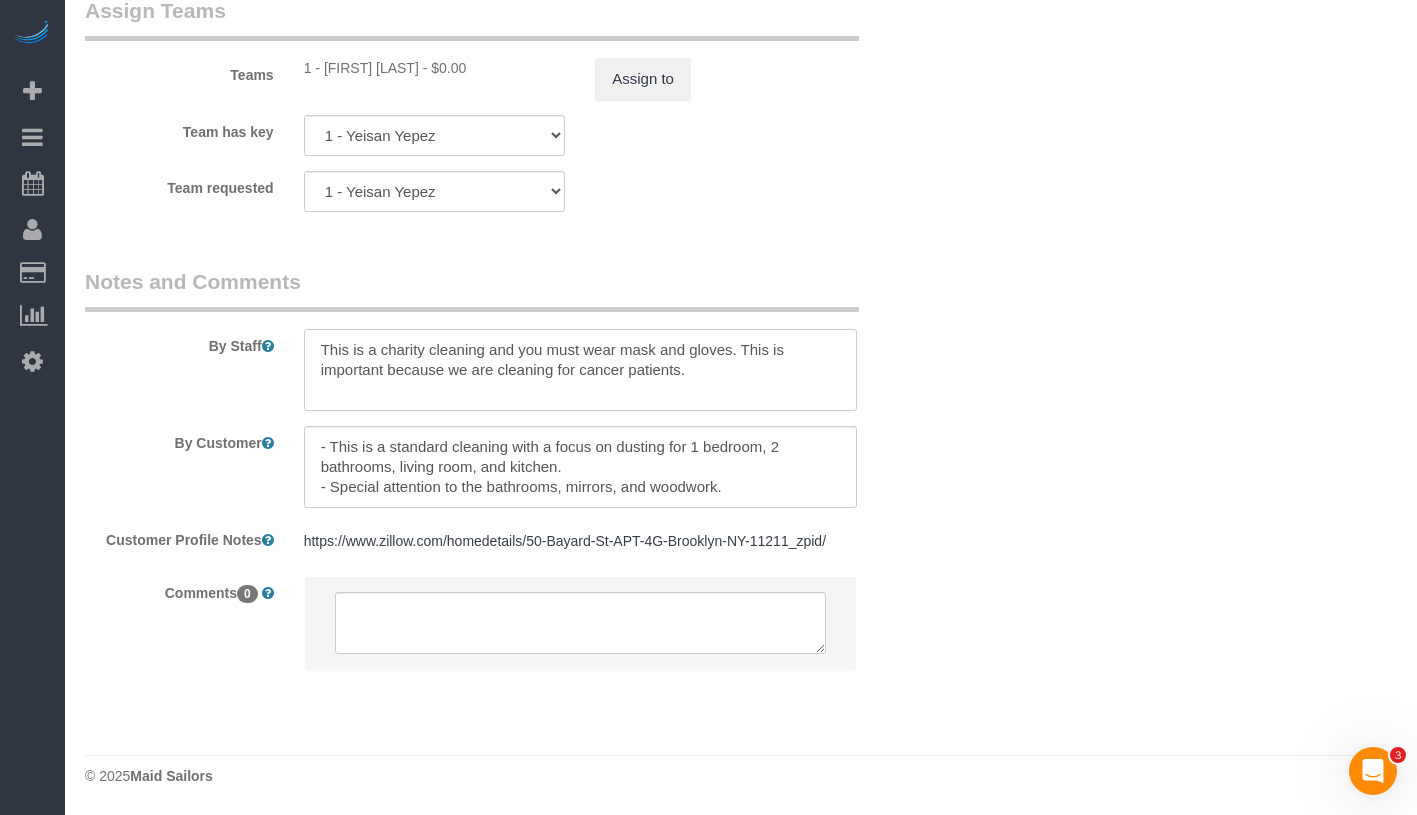 type on "This is a charity cleaning and you must wear mask and gloves. This is important because we are cleaning for cancer patients." 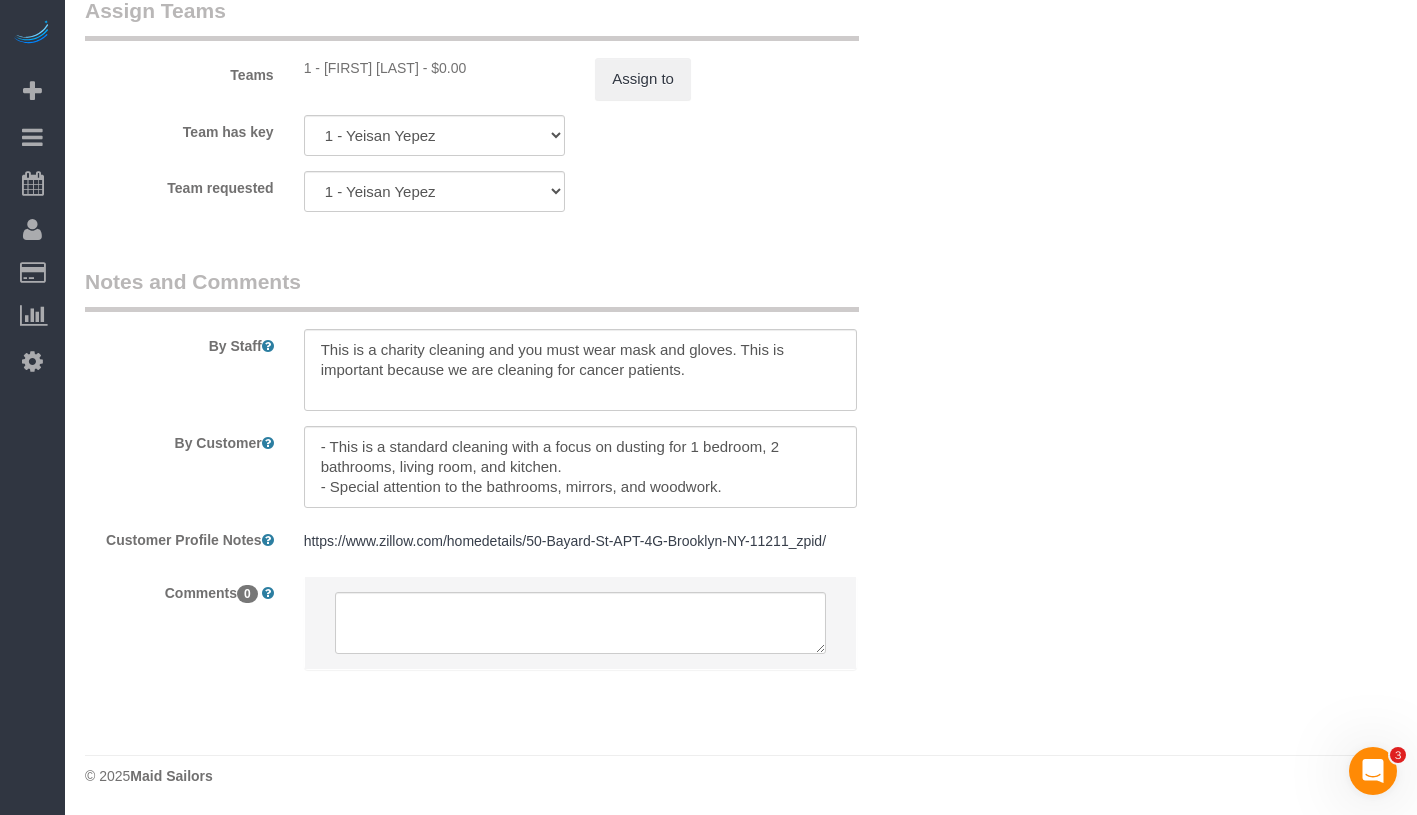click on "Who
Email
karentorb@yahoo.com
Name *
Karen
Torbjornsen
new customer
Borderline Standard Apartment
Charity Clean
Pet - Cat
Where
Address
50 Bayard St, 4G
Brooklyn
AK
AL
AR
AZ
CA
CO
CT
DC
DE
FL
GA
HI
IA
ID
IL
IN
KS
KY
LA
MA
MD
ME
MI
MN" at bounding box center [741, -708] 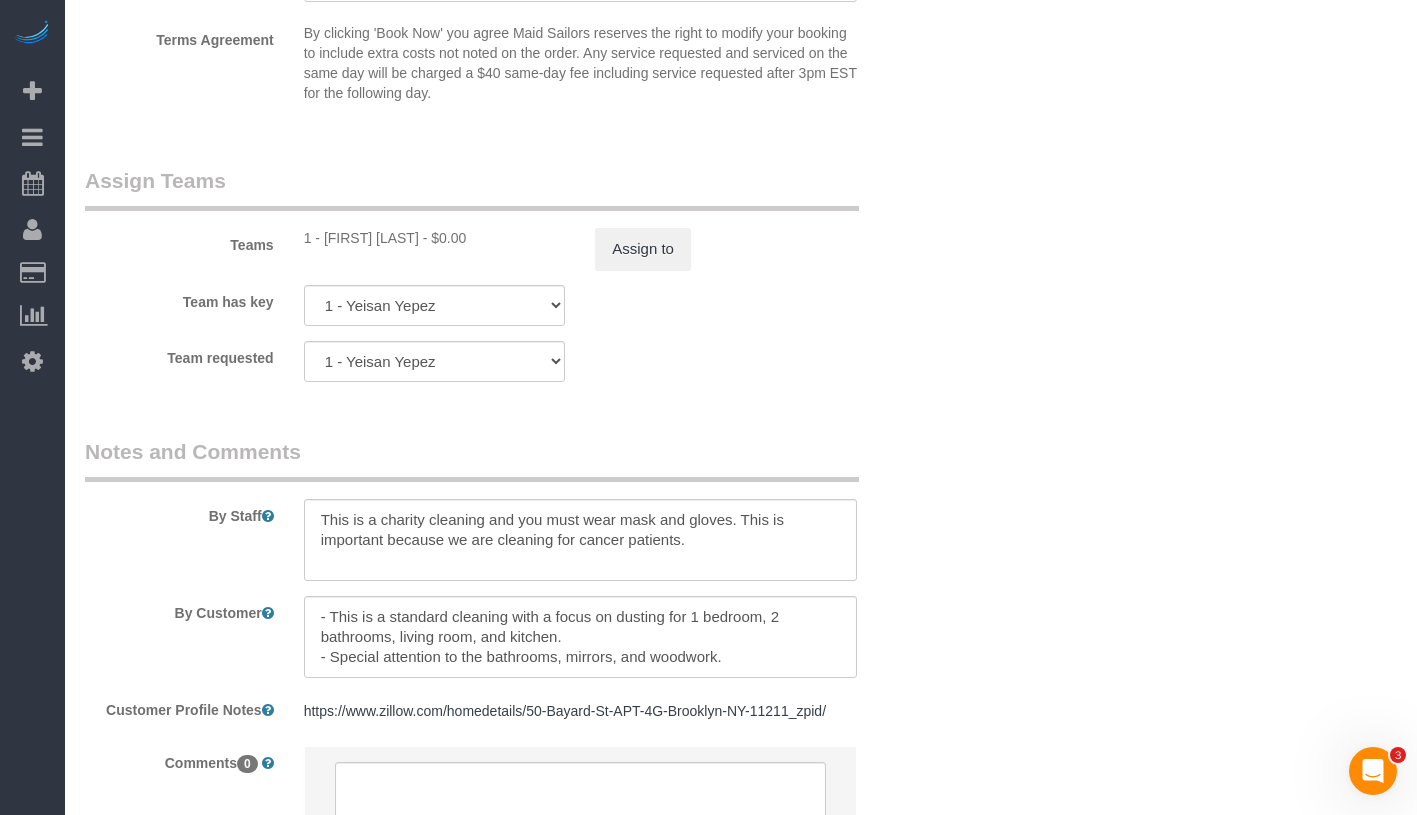 scroll, scrollTop: 1997, scrollLeft: 0, axis: vertical 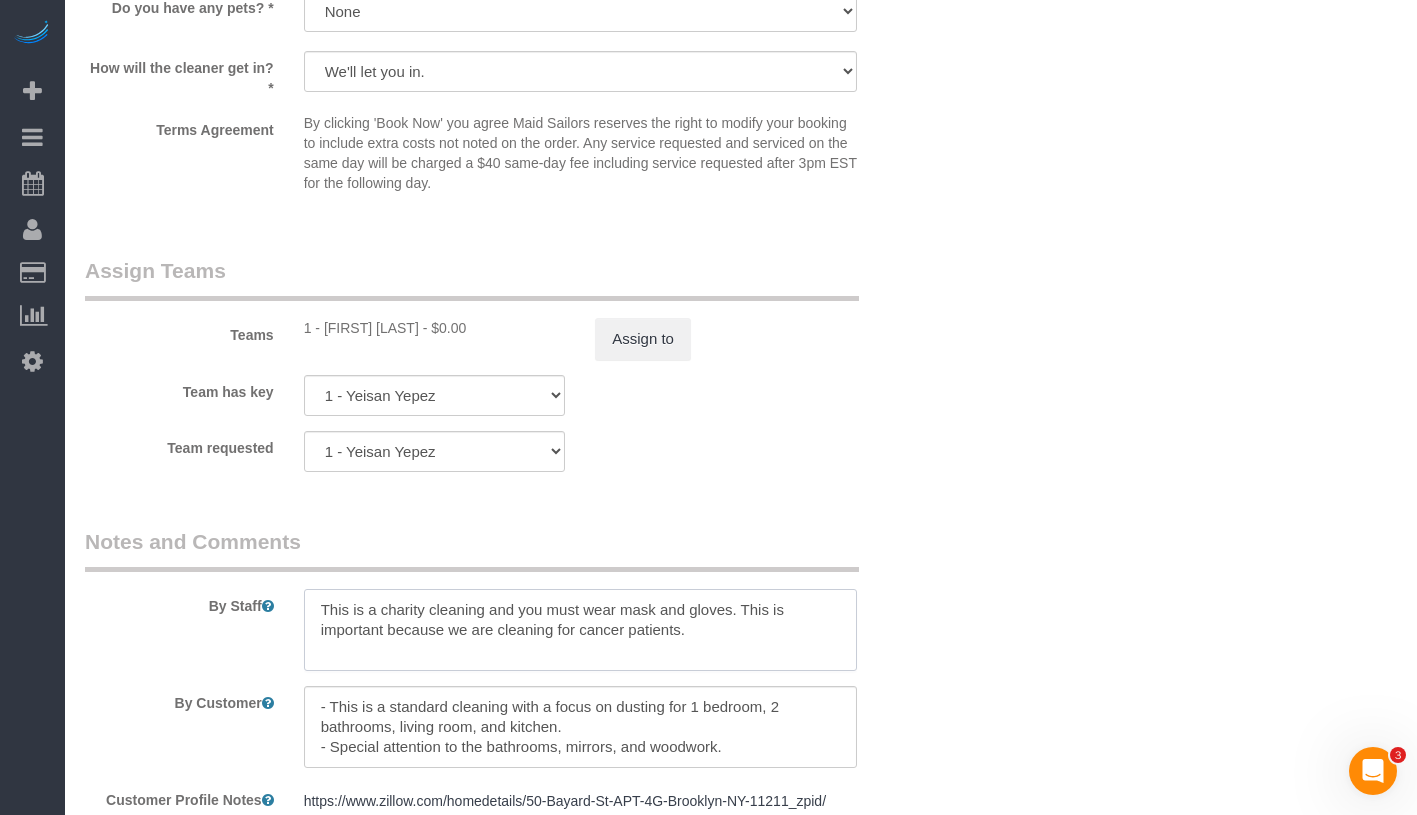 drag, startPoint x: 315, startPoint y: 594, endPoint x: 789, endPoint y: 637, distance: 475.9464 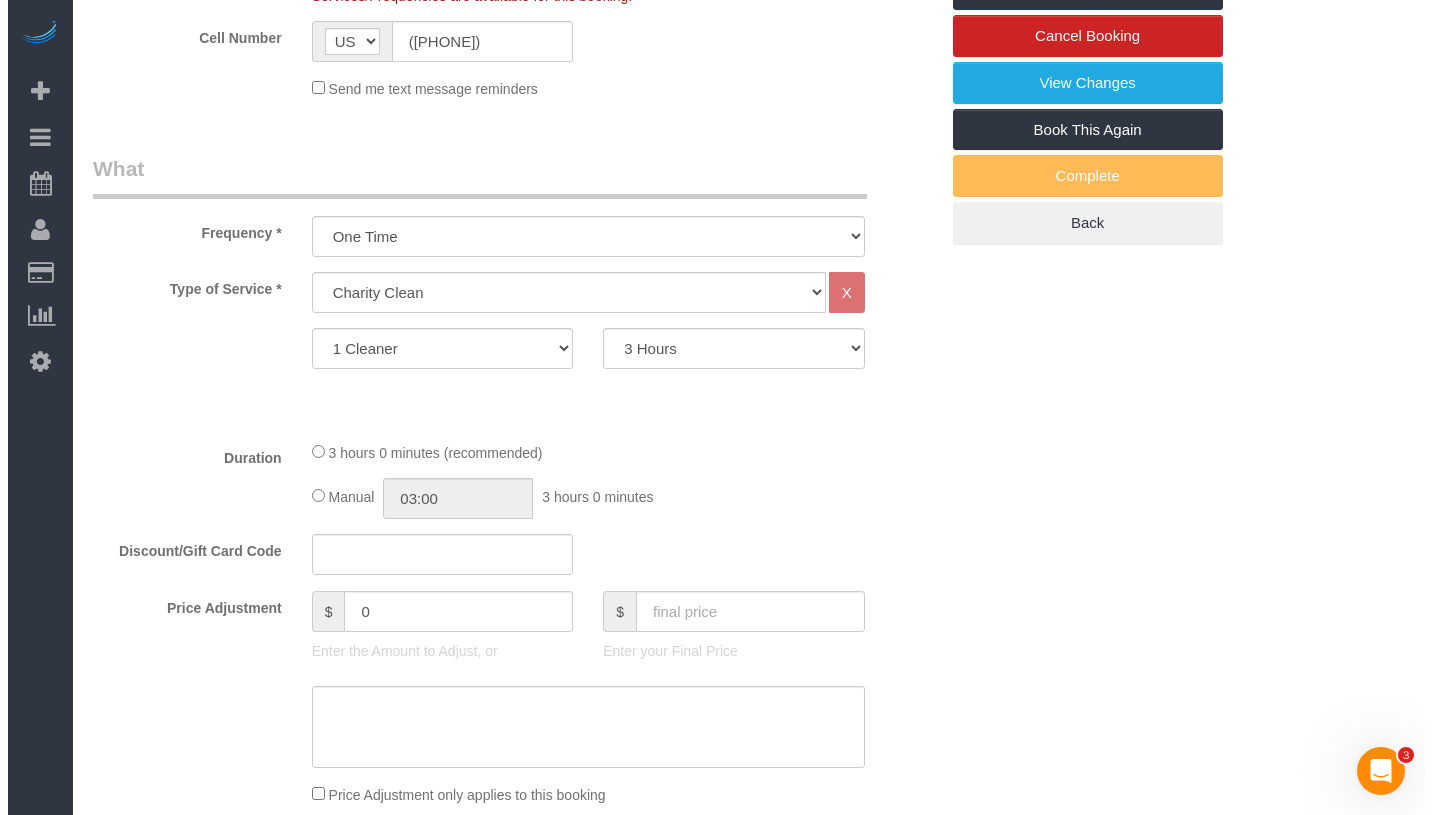 scroll, scrollTop: 0, scrollLeft: 0, axis: both 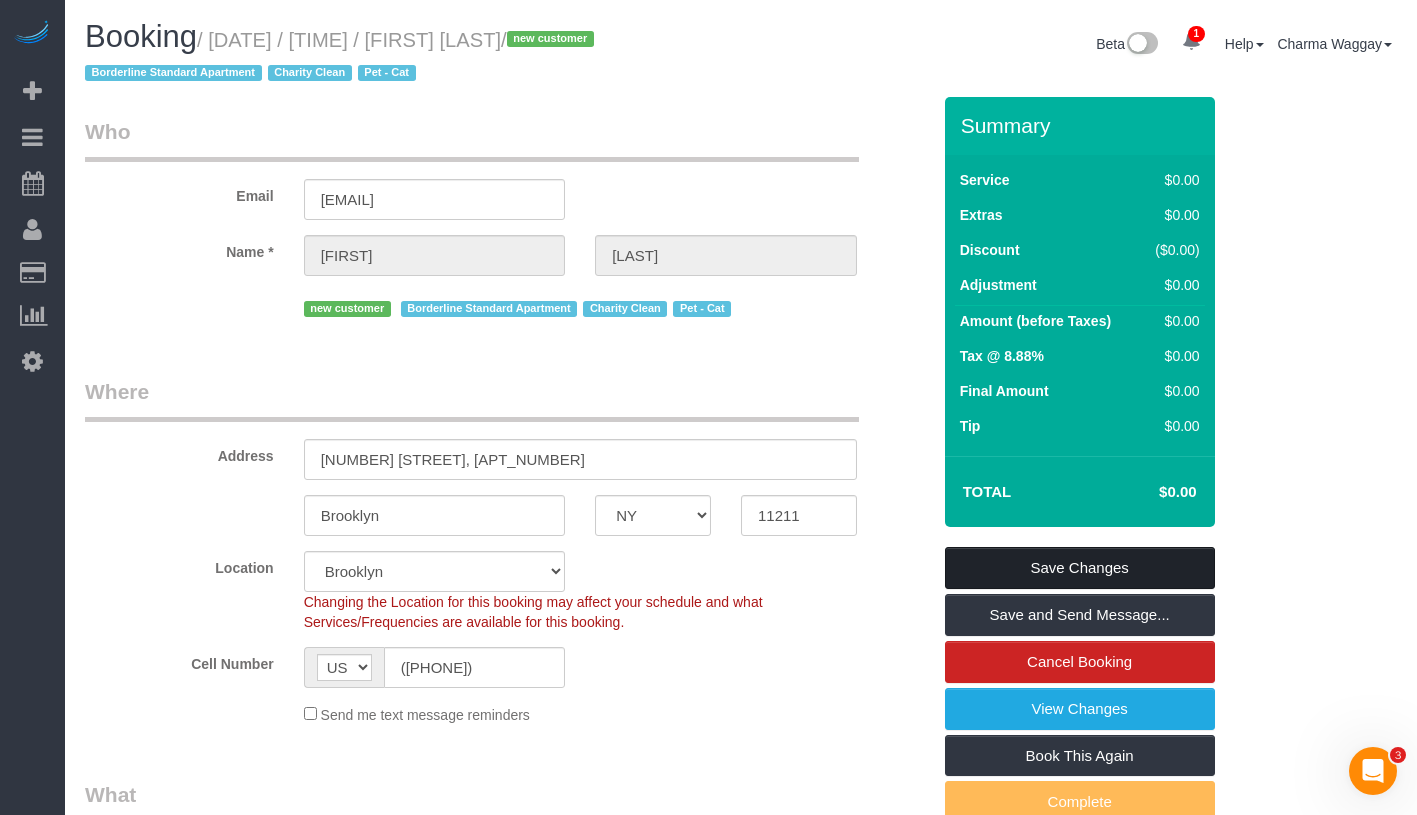 click on "Save Changes" at bounding box center [1080, 568] 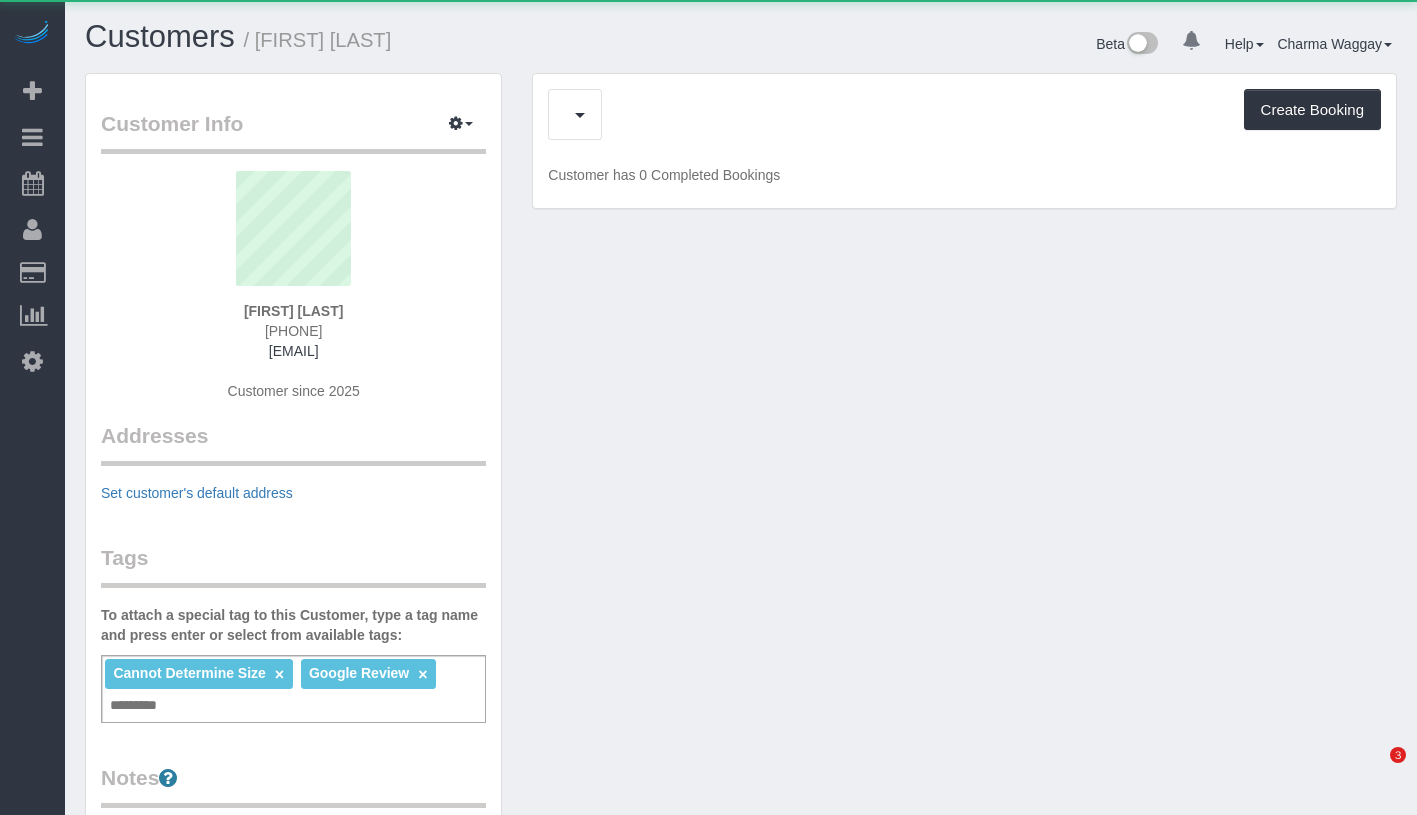 scroll, scrollTop: 0, scrollLeft: 0, axis: both 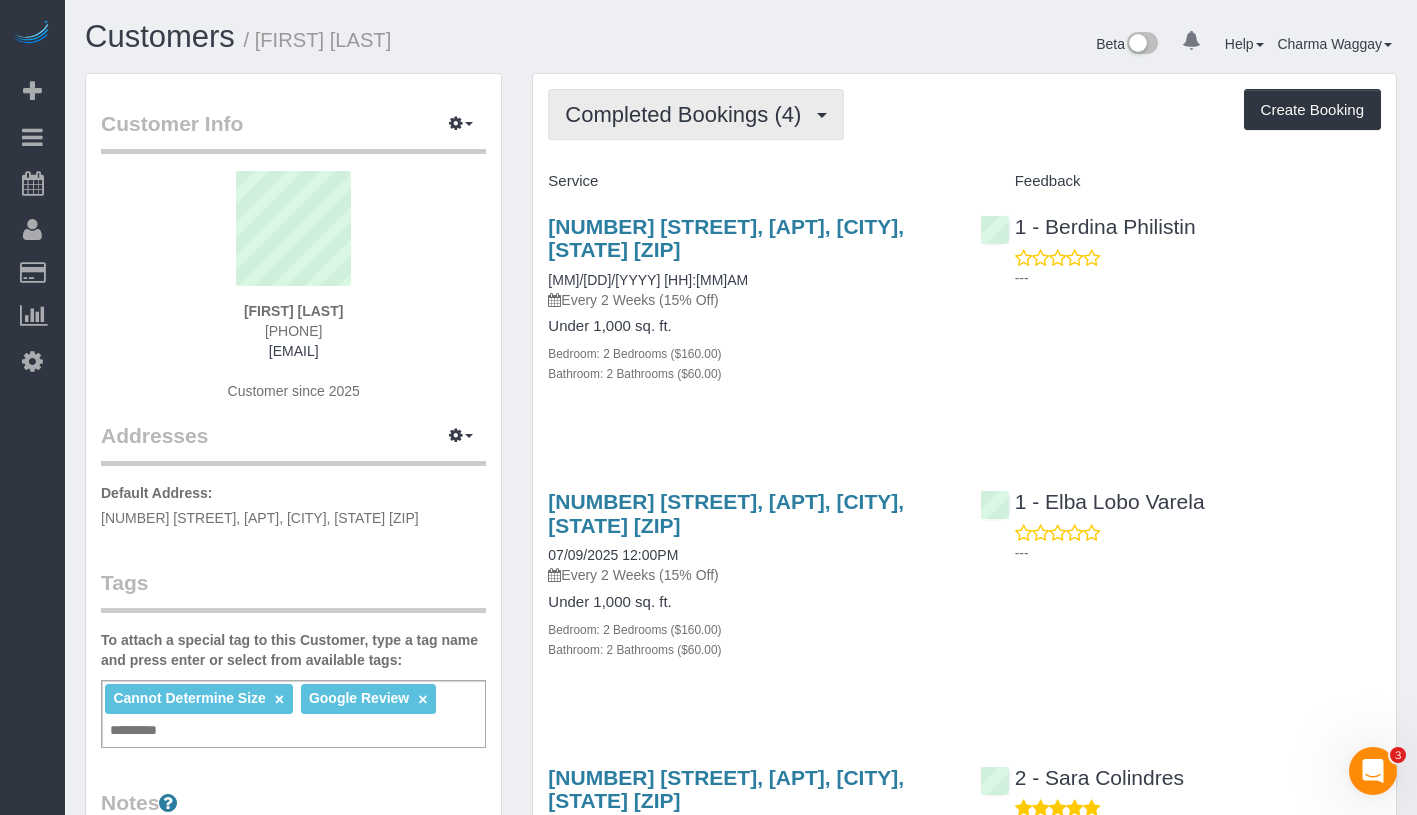 click on "Completed Bookings (4)" at bounding box center [688, 114] 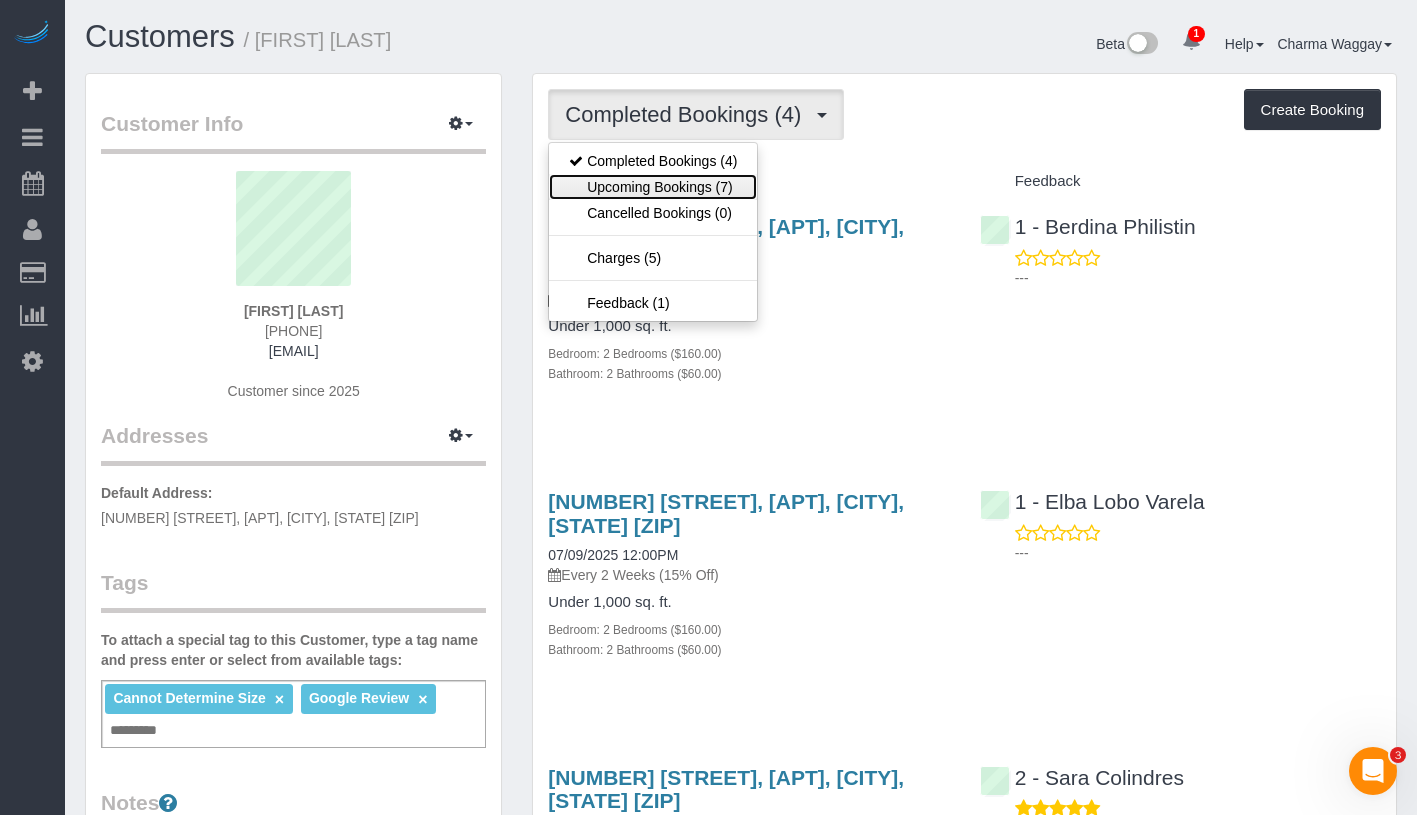 click on "Upcoming Bookings (7)" at bounding box center [653, 187] 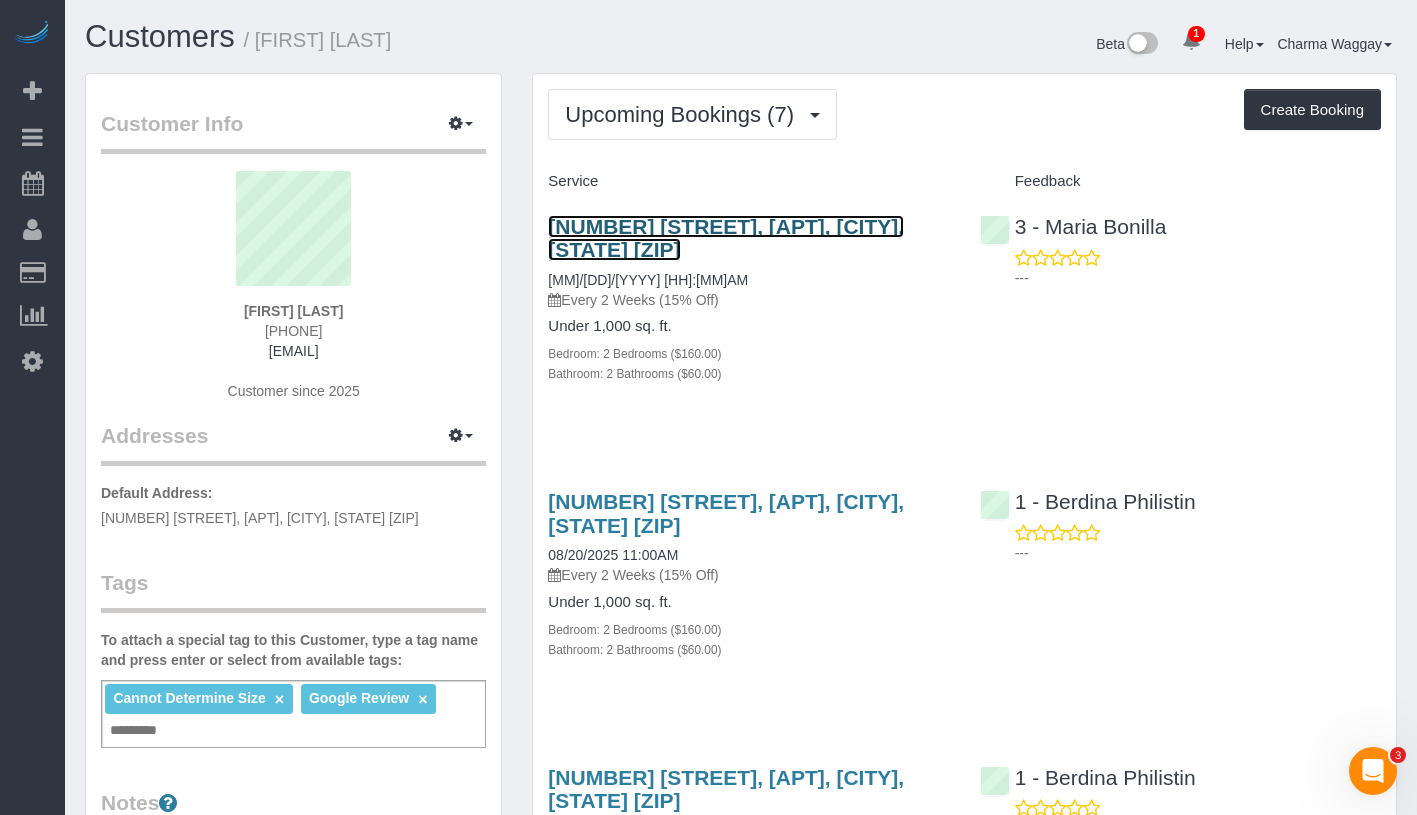 click on "[NUMBER] [STREET], [APT], [CITY], [STATE] [ZIP]" at bounding box center [726, 238] 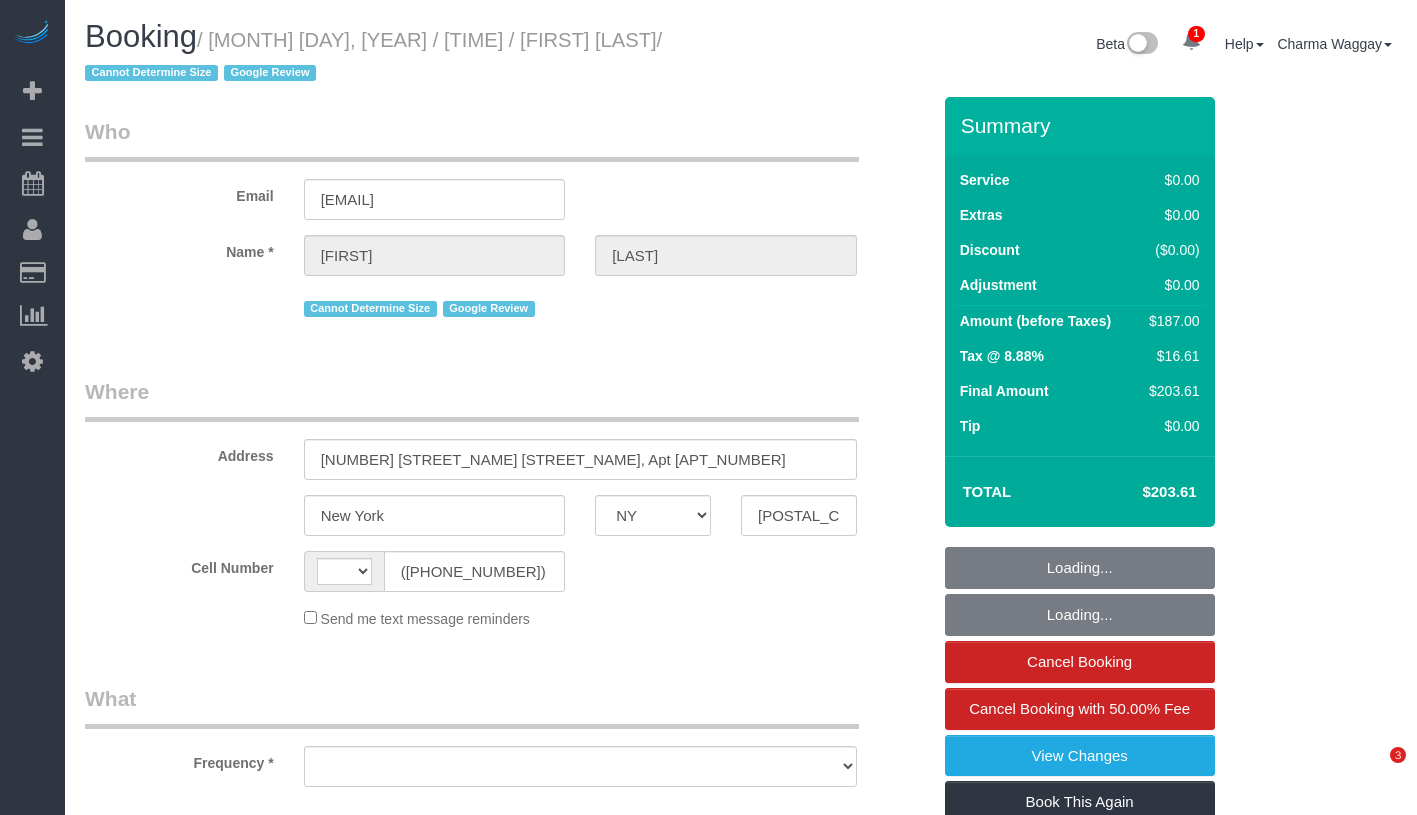 select on "NY" 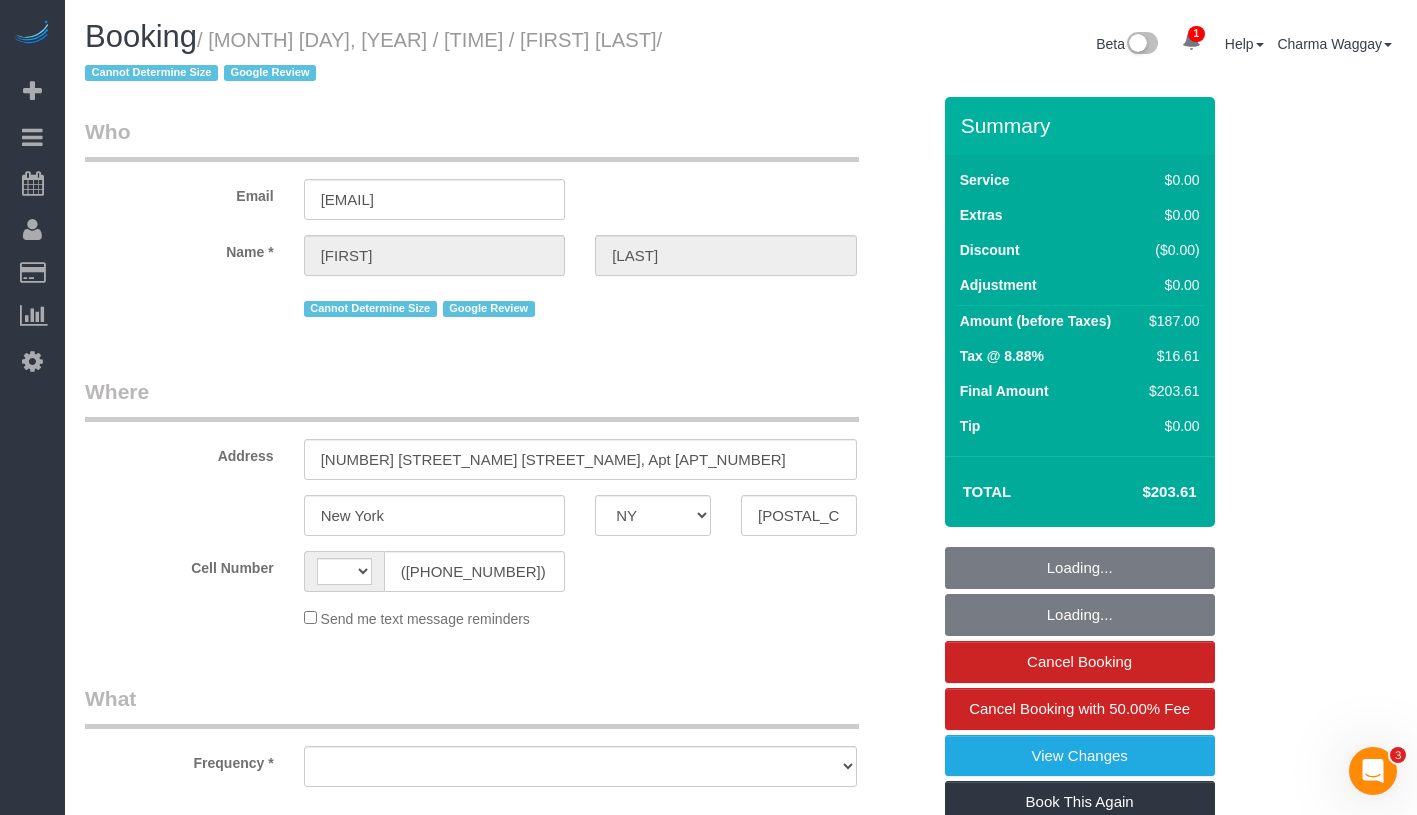 scroll, scrollTop: 0, scrollLeft: 0, axis: both 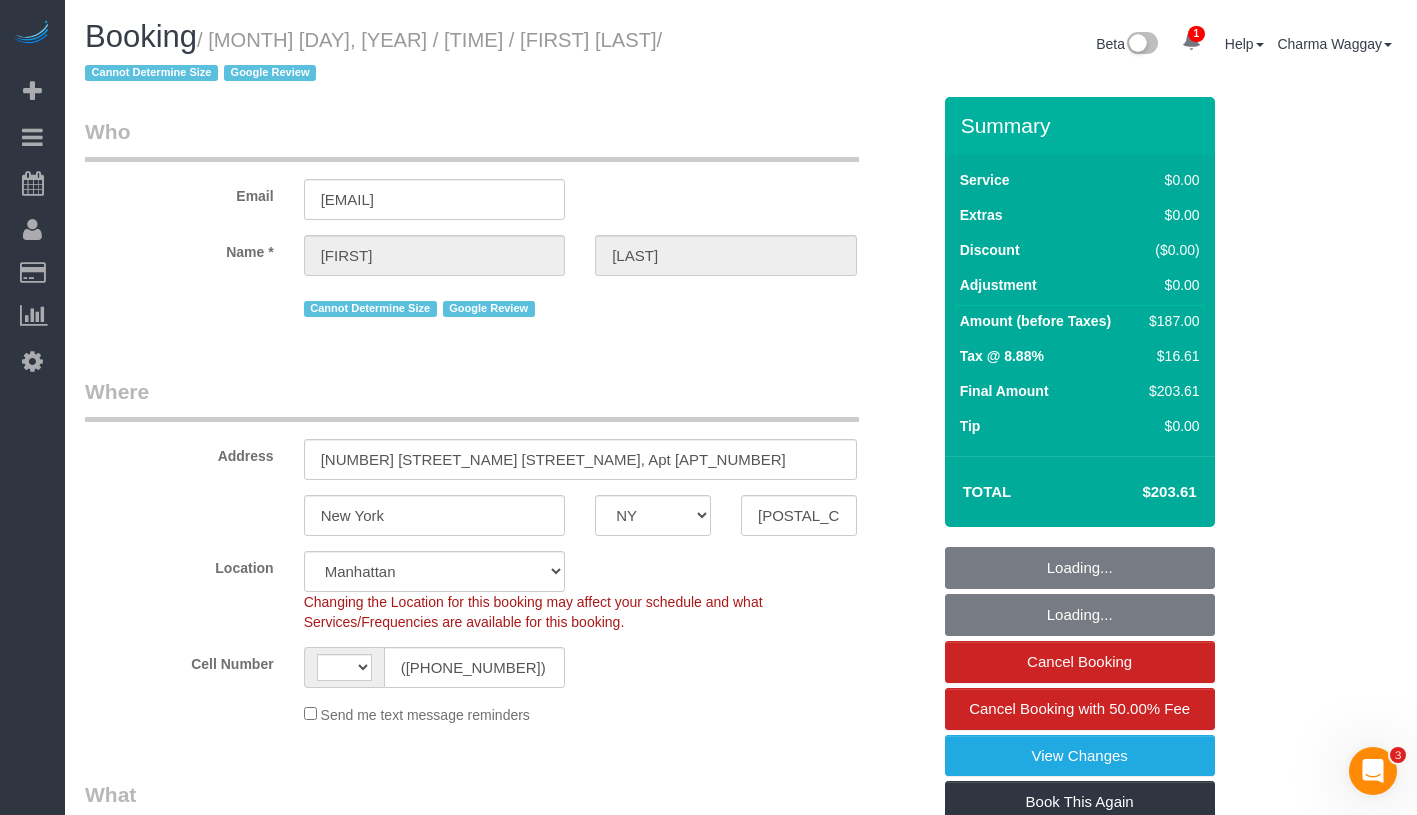 select on "string:stripe-pm_1RX9Pk4VGloSiKo7xrKDKvXs" 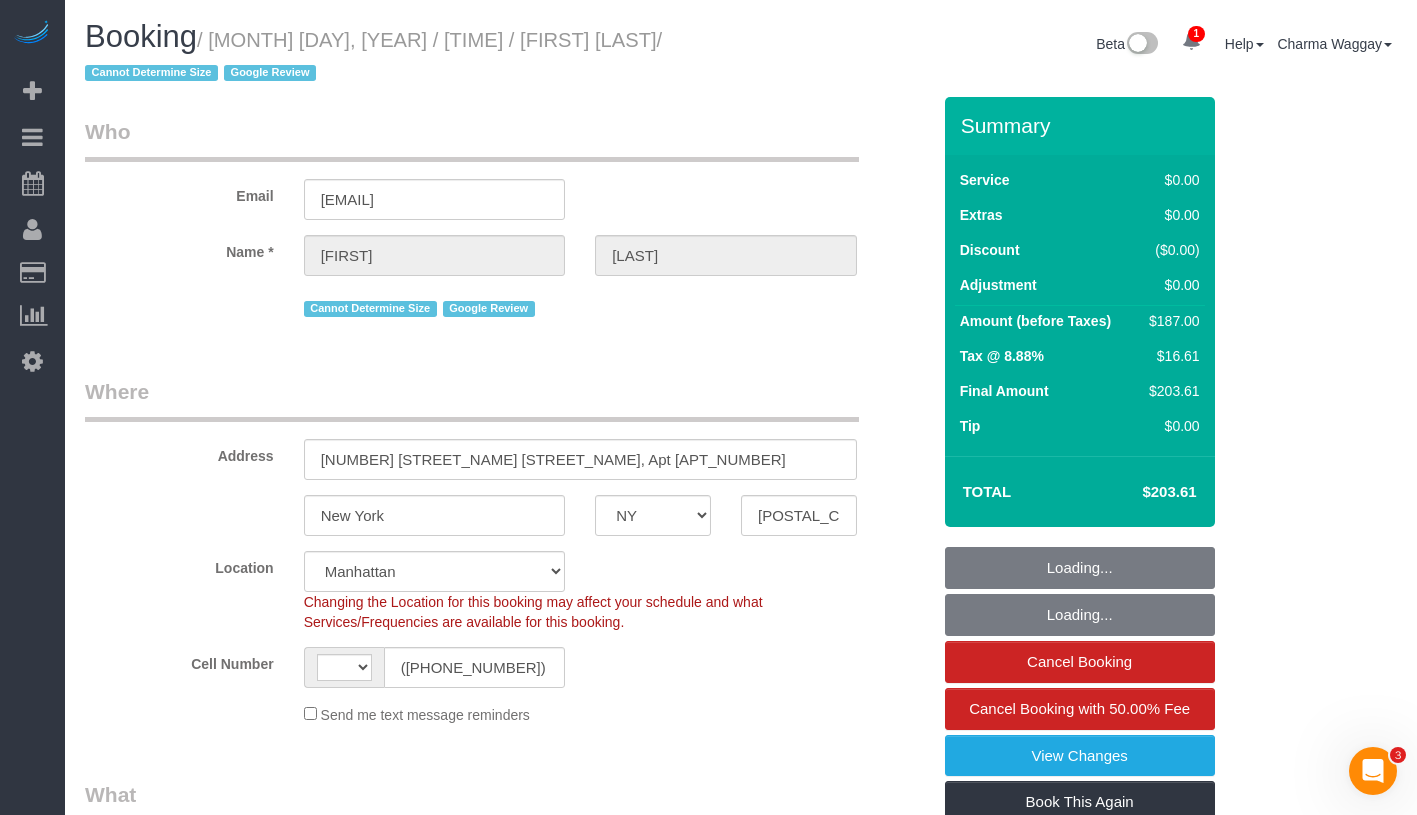 select on "number:58" 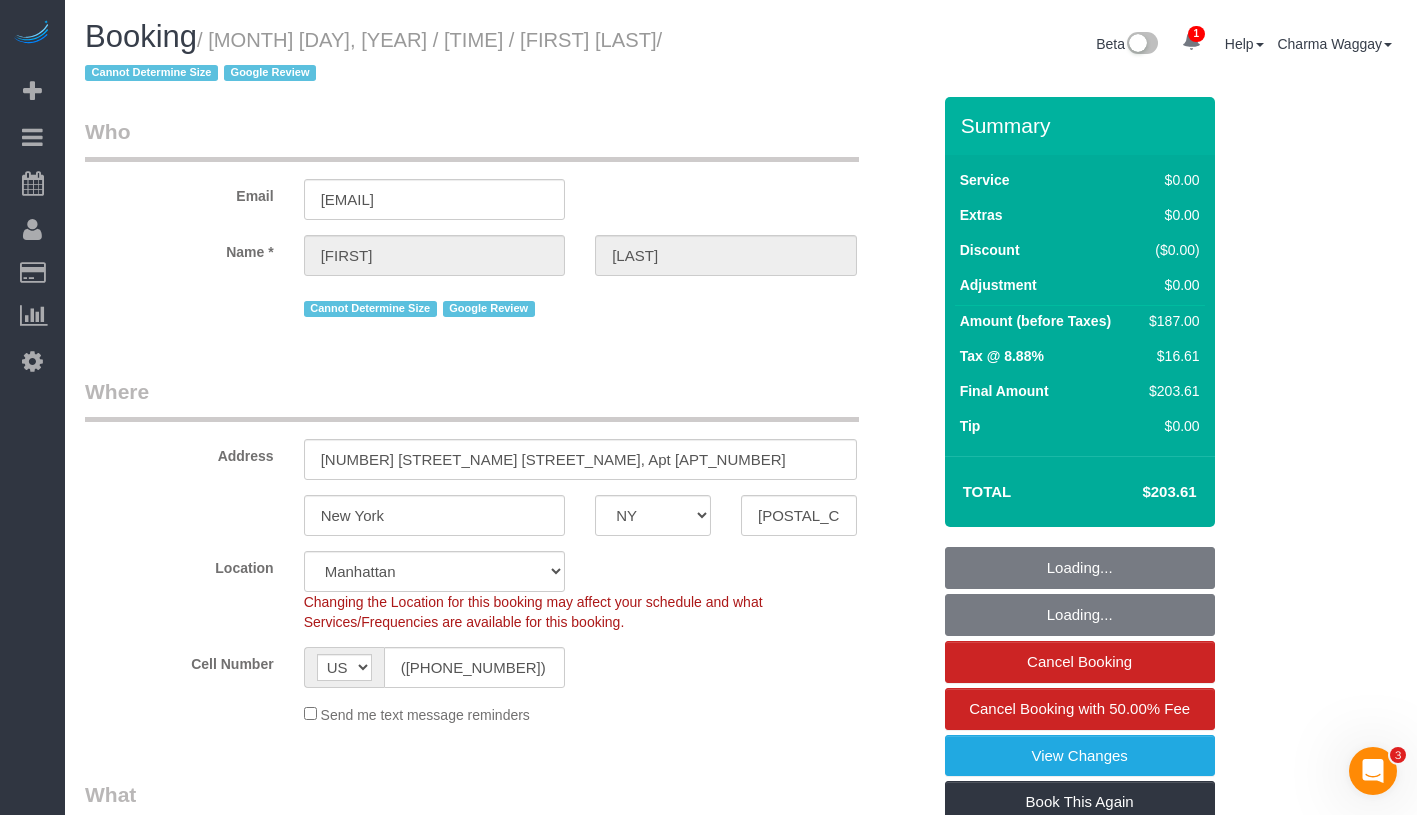 select on "object:1322" 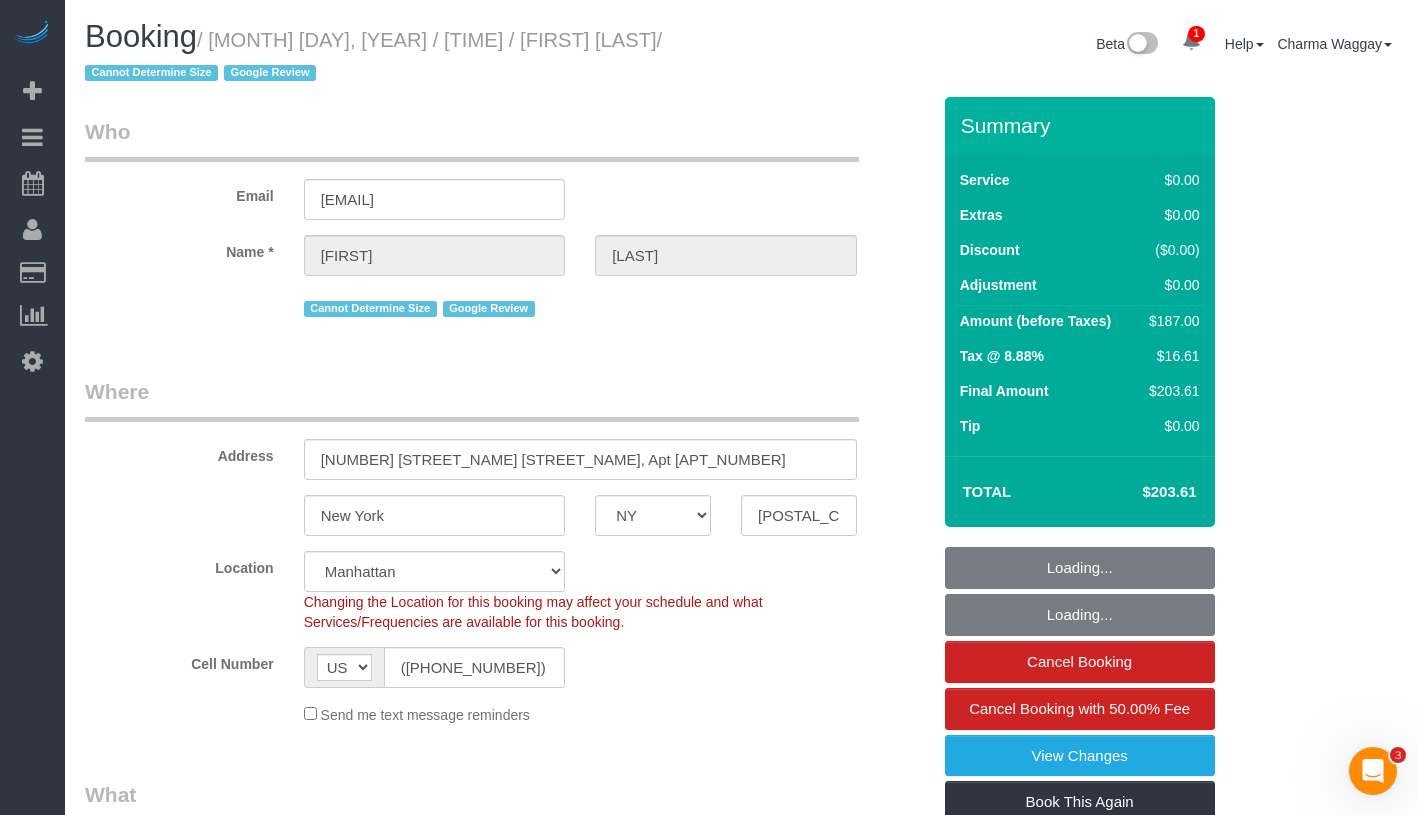 select on "2" 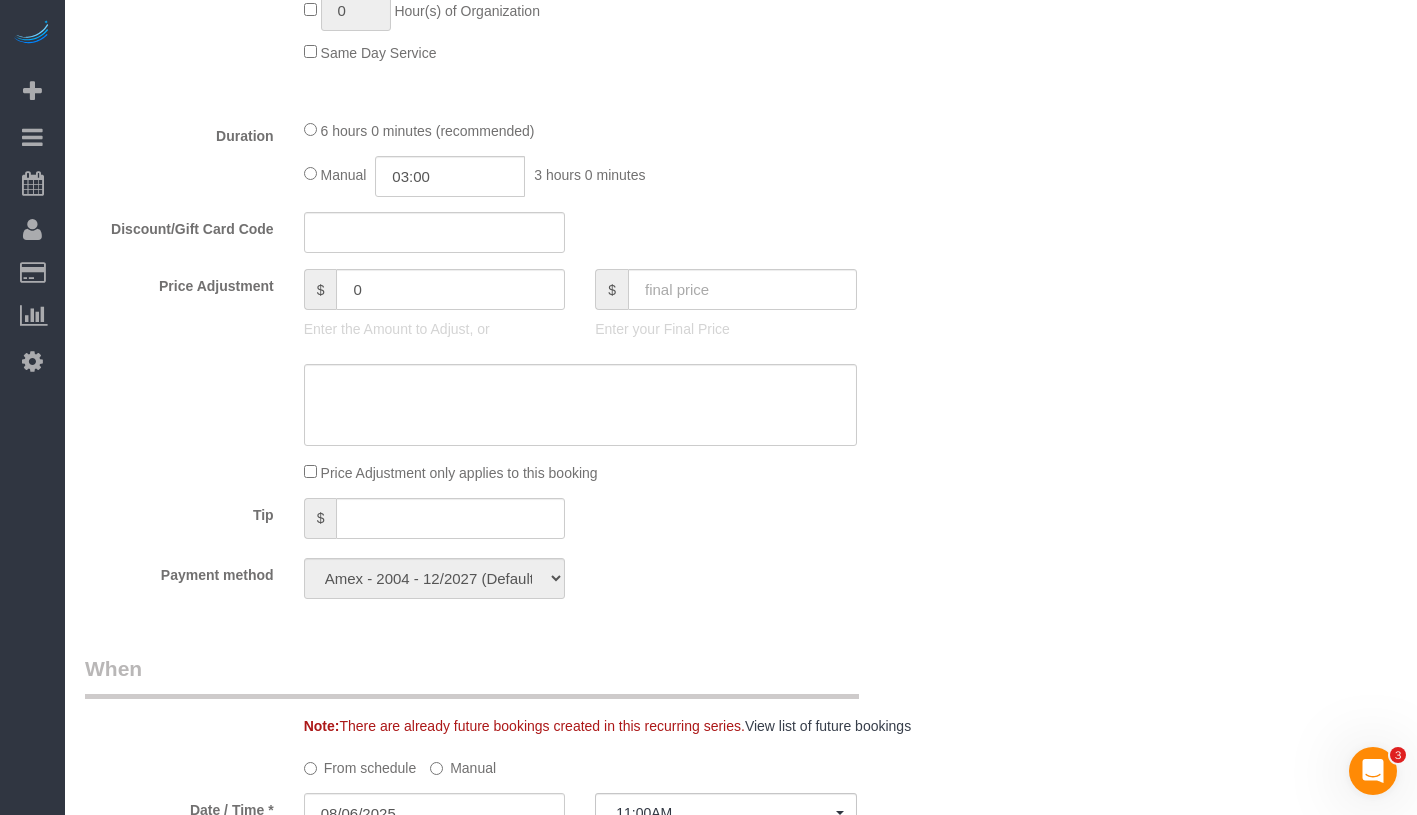 select on "2" 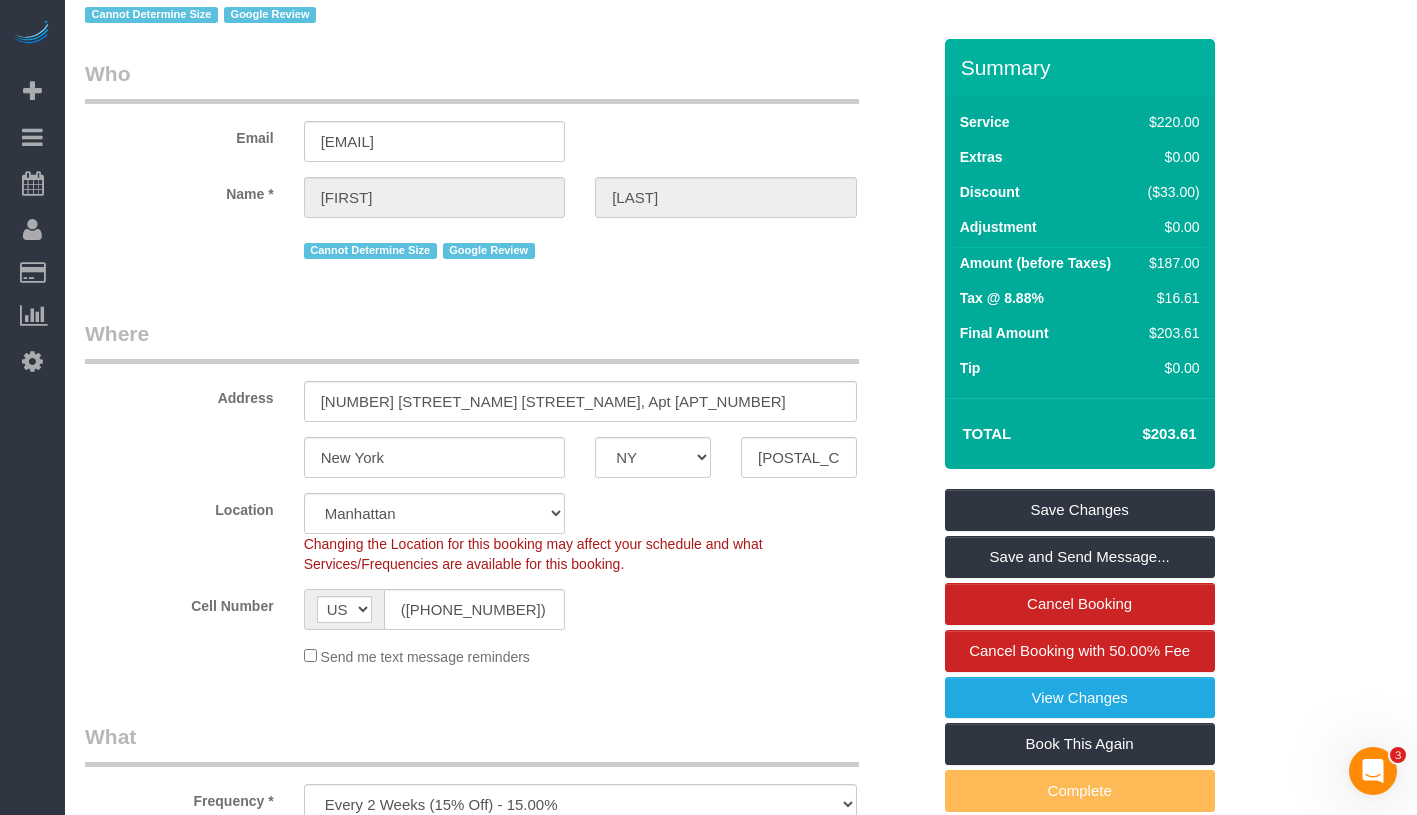 scroll, scrollTop: 0, scrollLeft: 0, axis: both 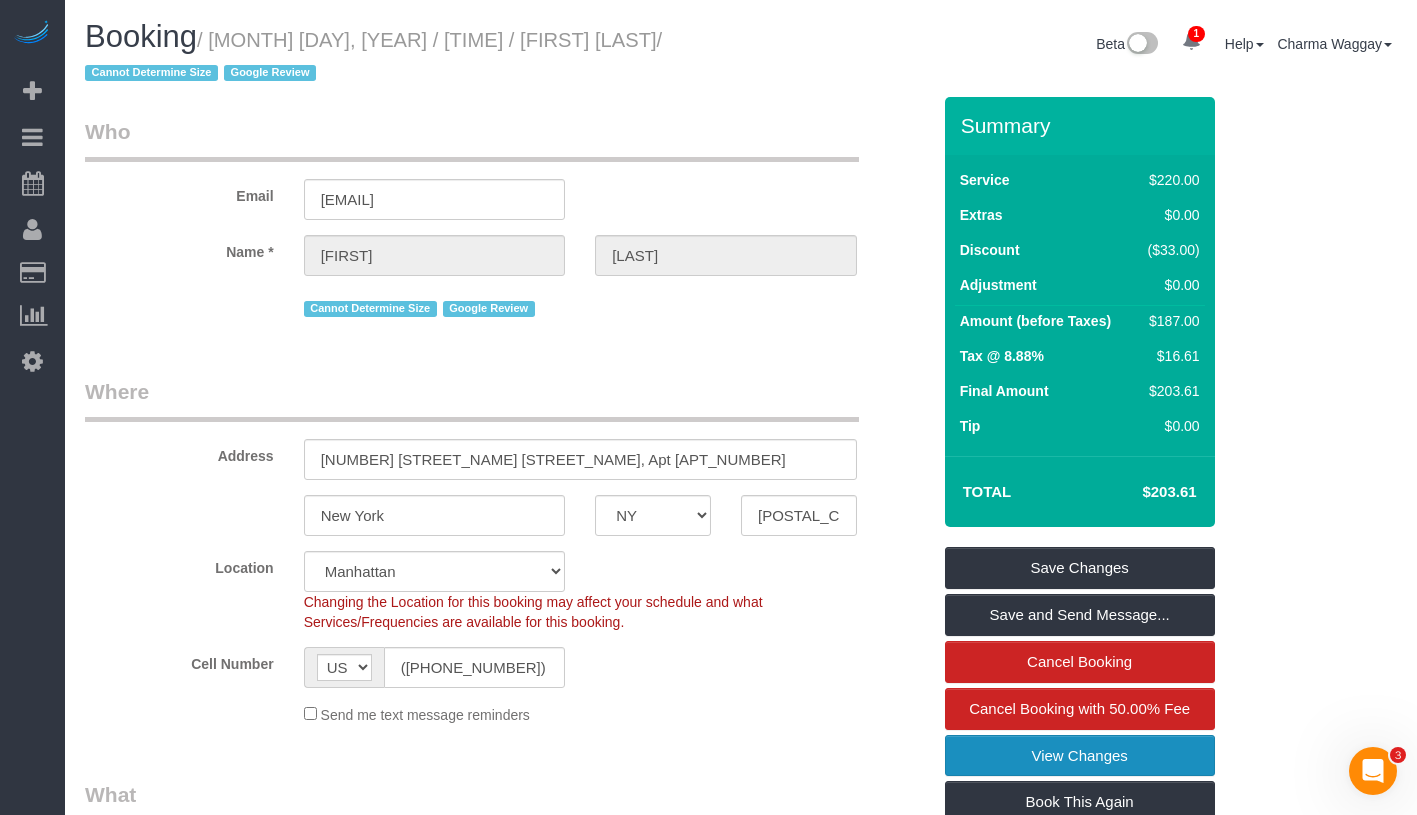 click on "View Changes" at bounding box center (1080, 756) 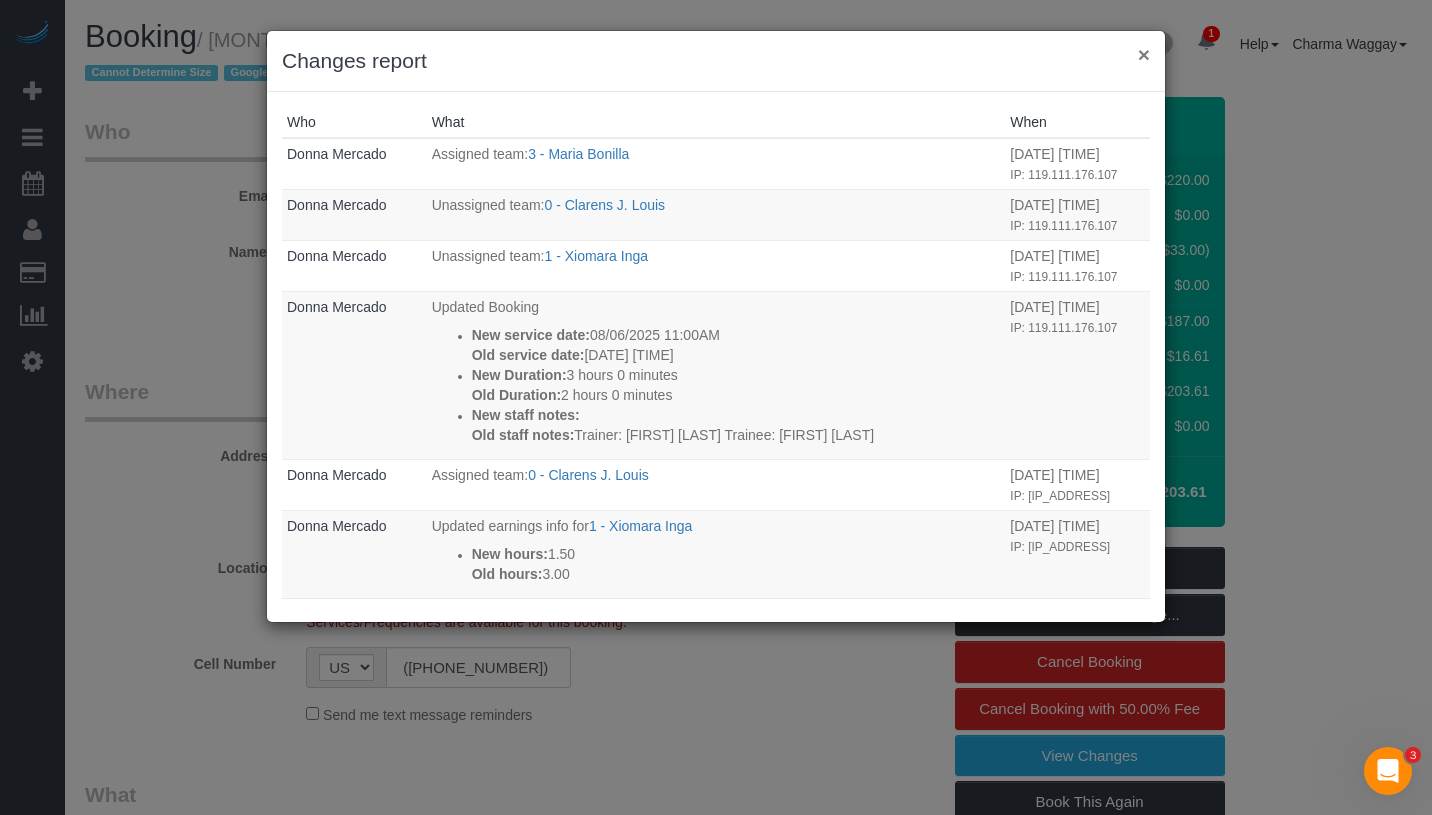 click on "×" at bounding box center [1144, 54] 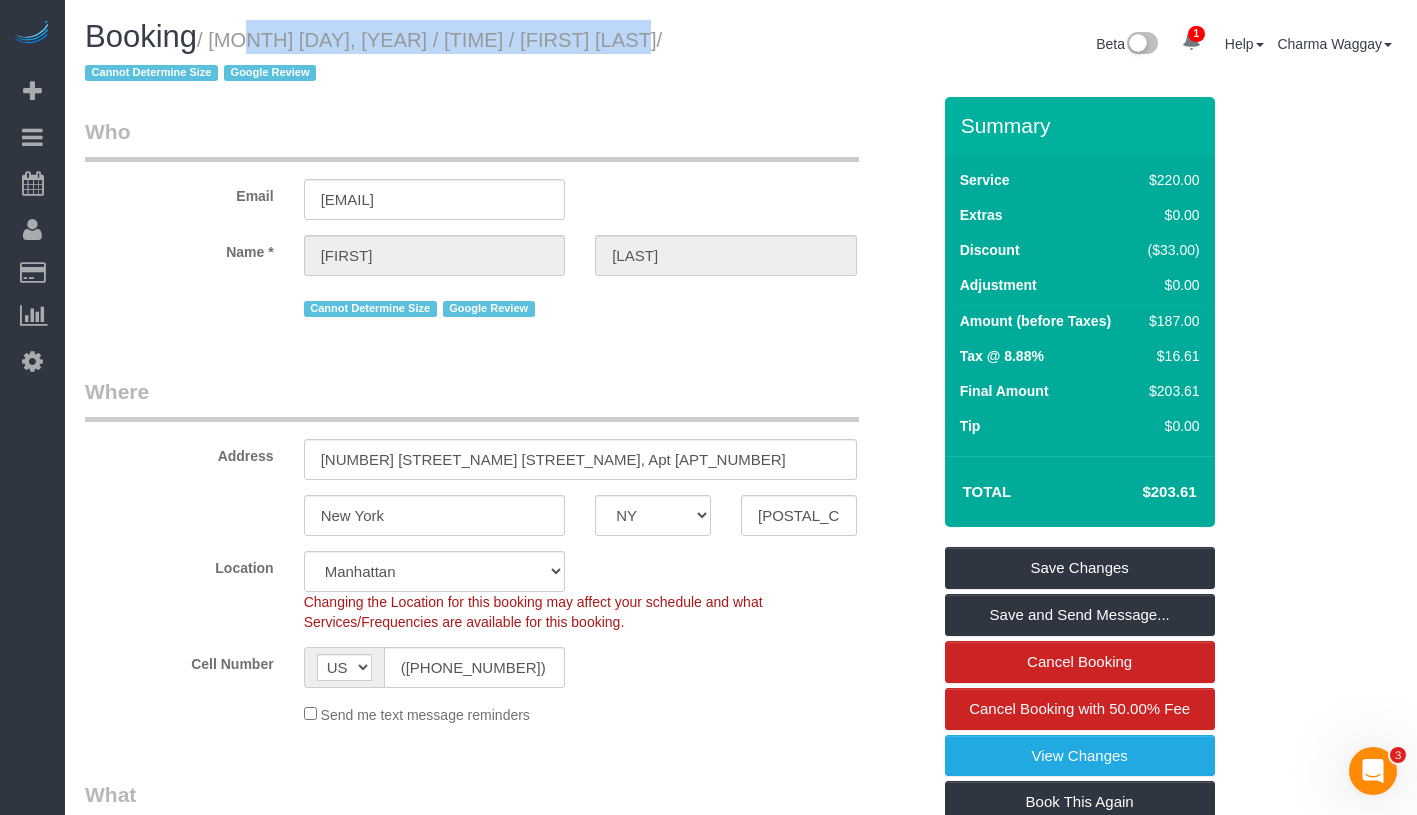 drag, startPoint x: 315, startPoint y: 38, endPoint x: 620, endPoint y: 40, distance: 305.00656 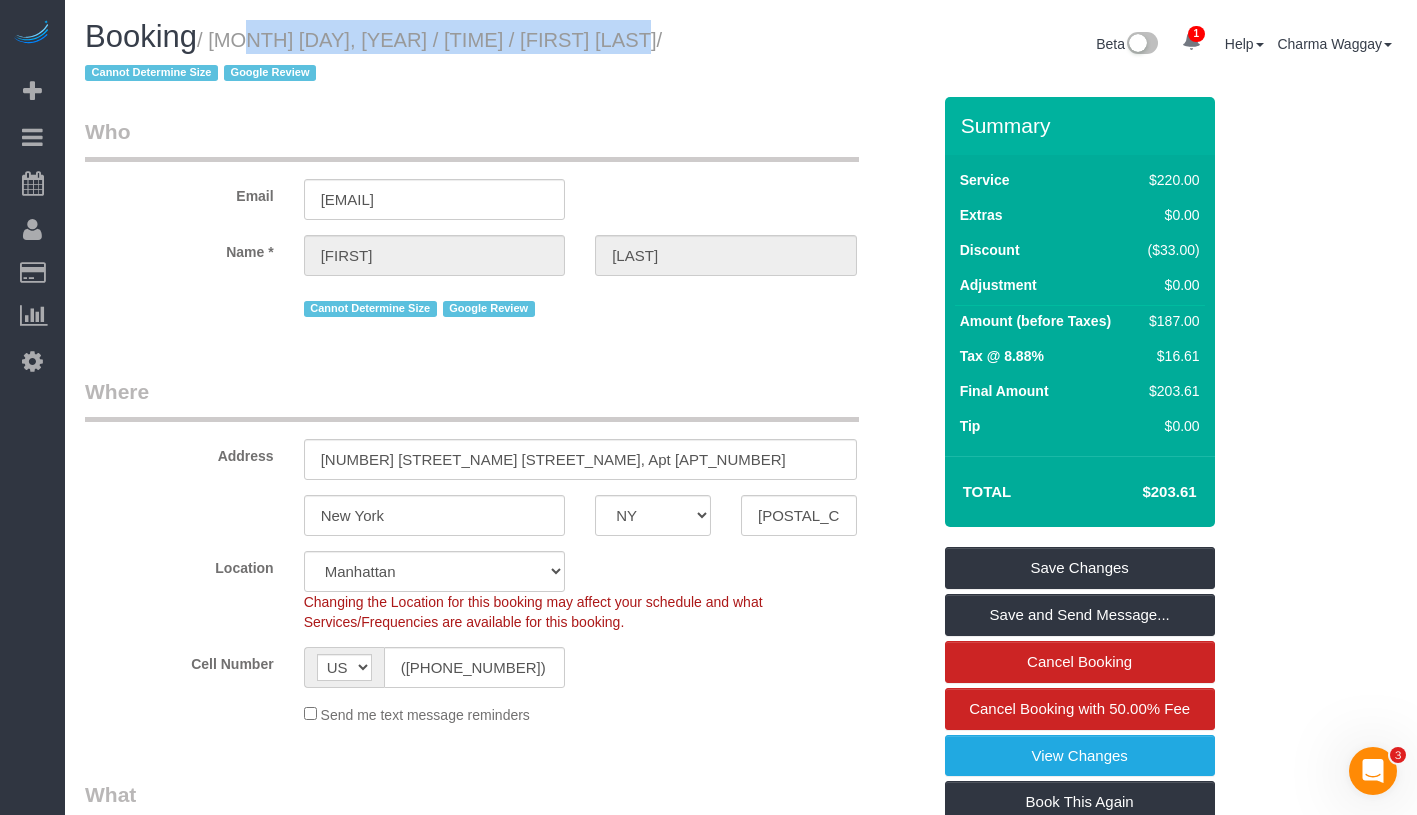 click on "/ August 06, 2025 / 11:00AM / Holly Spector
/
Cannot Determine Size
Google Review" at bounding box center (373, 57) 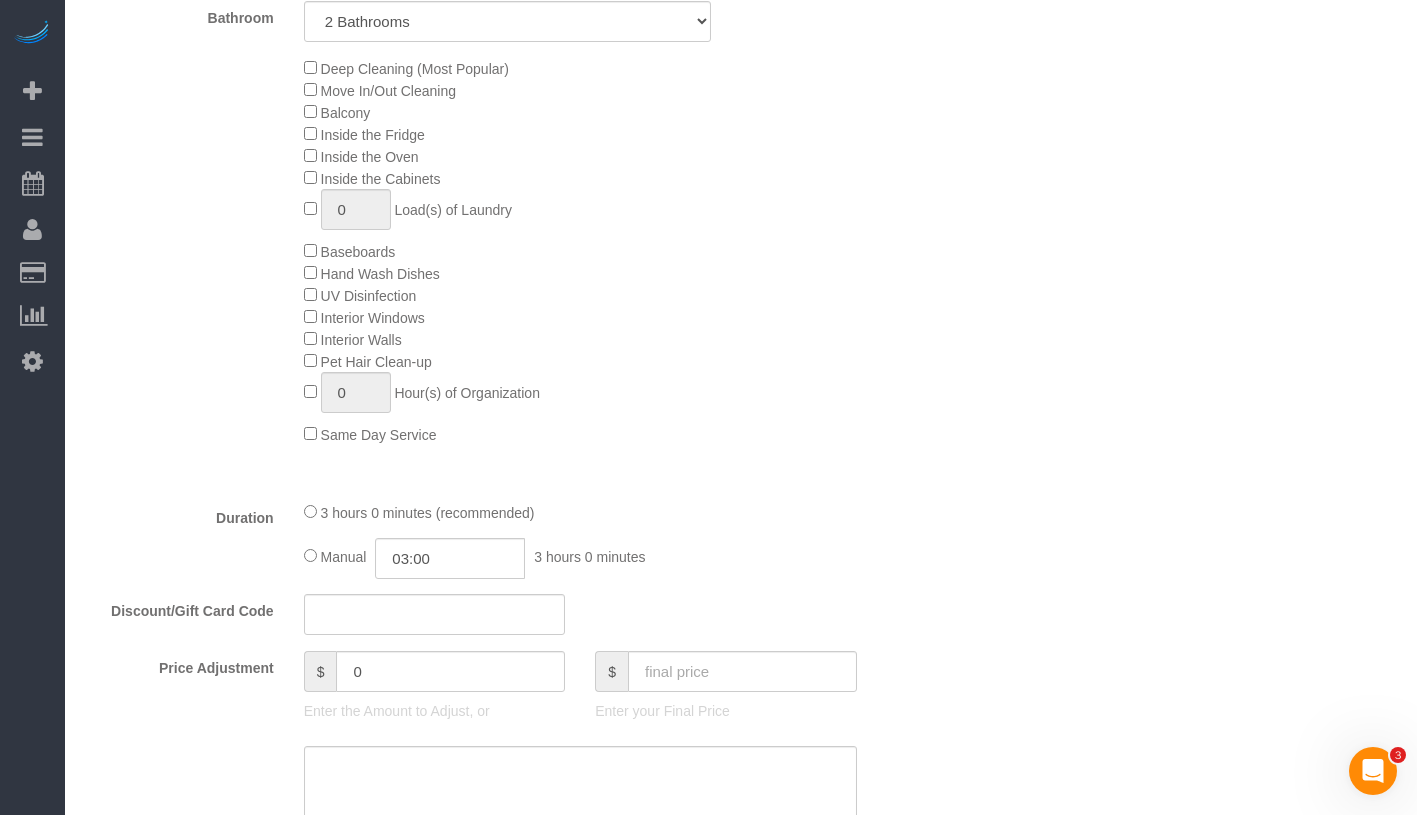 scroll, scrollTop: 0, scrollLeft: 0, axis: both 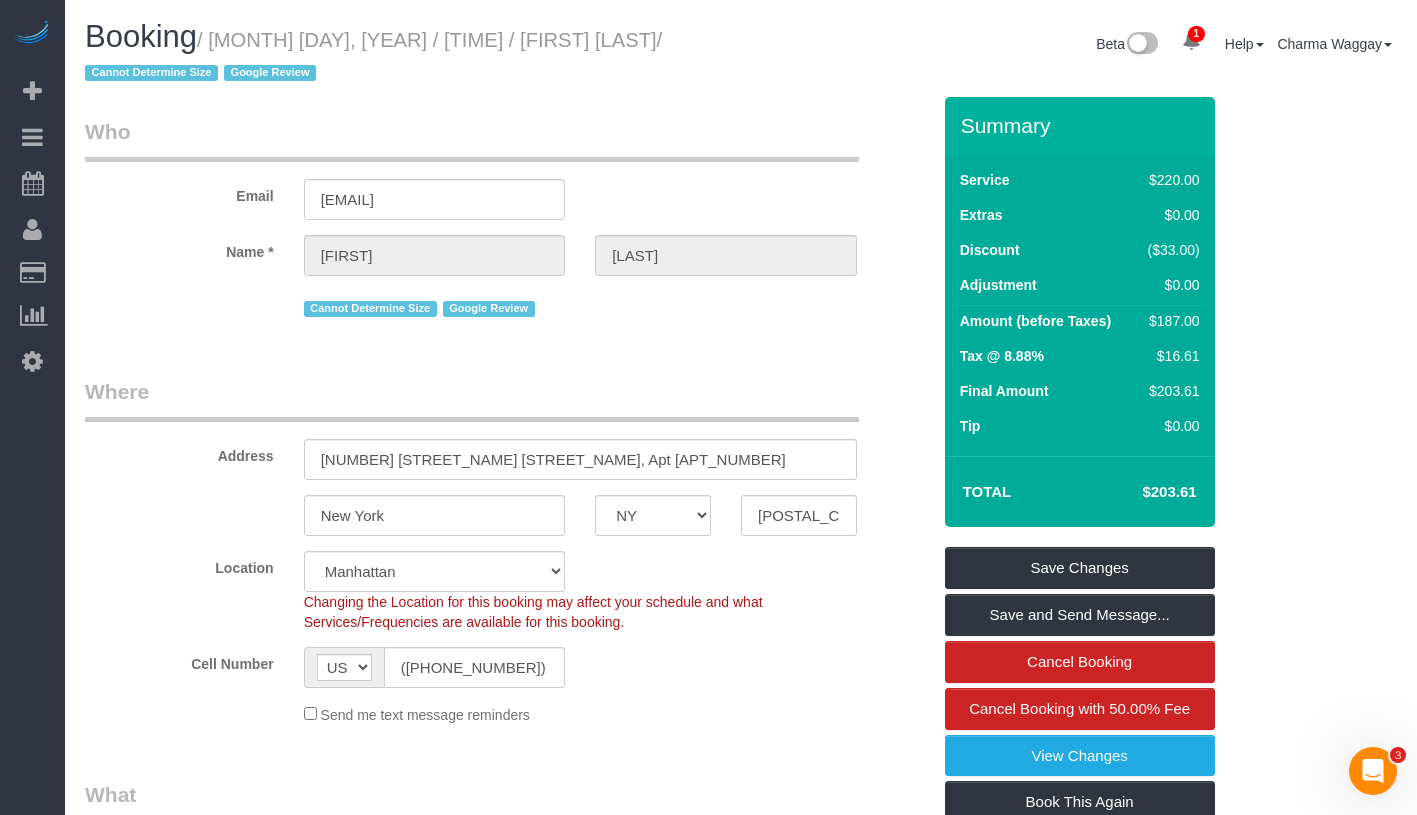 click on "/ August 06, 2025 / 11:00AM / Holly Spector
/
Cannot Determine Size
Google Review" at bounding box center (373, 57) 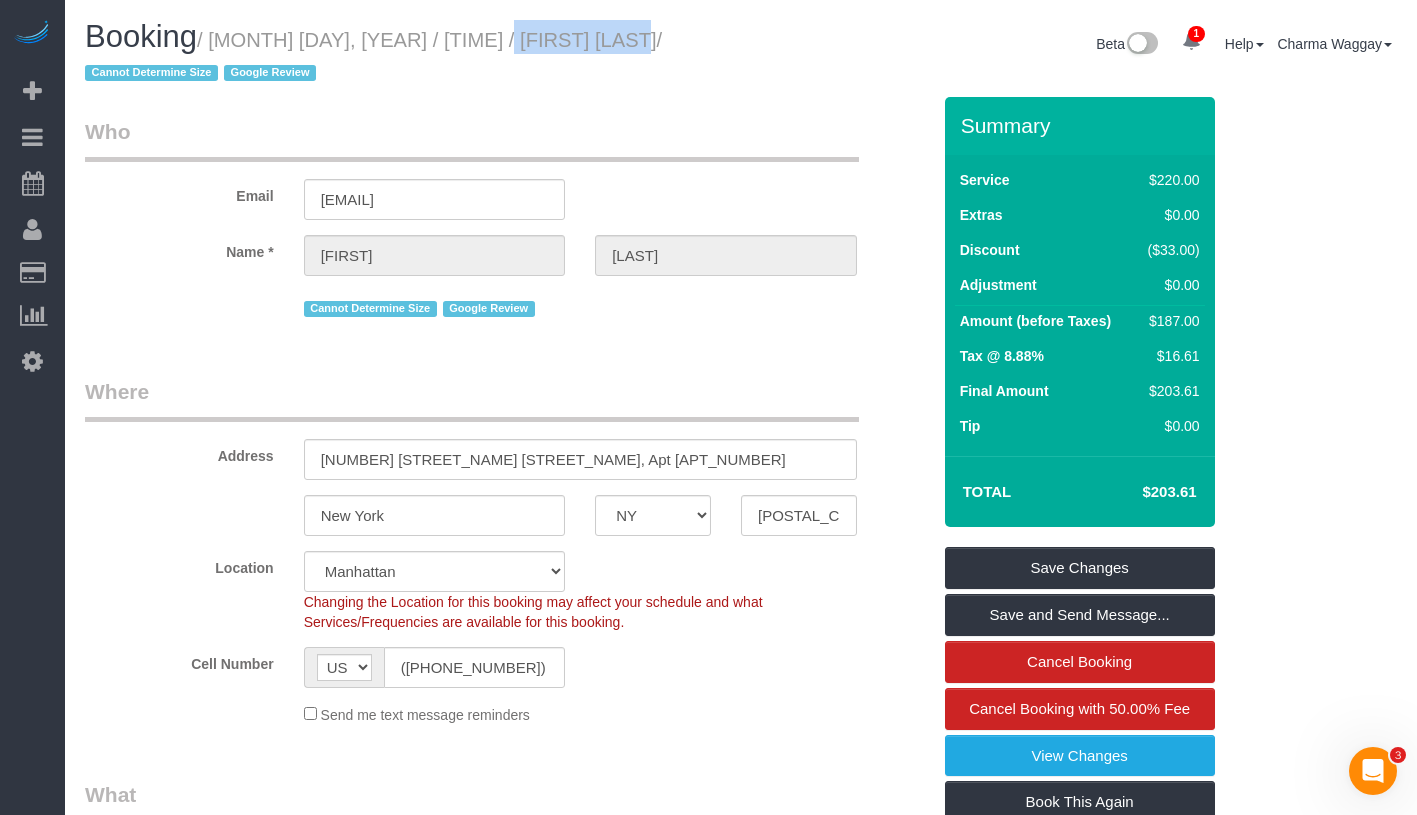 drag, startPoint x: 488, startPoint y: 42, endPoint x: 614, endPoint y: 45, distance: 126.035706 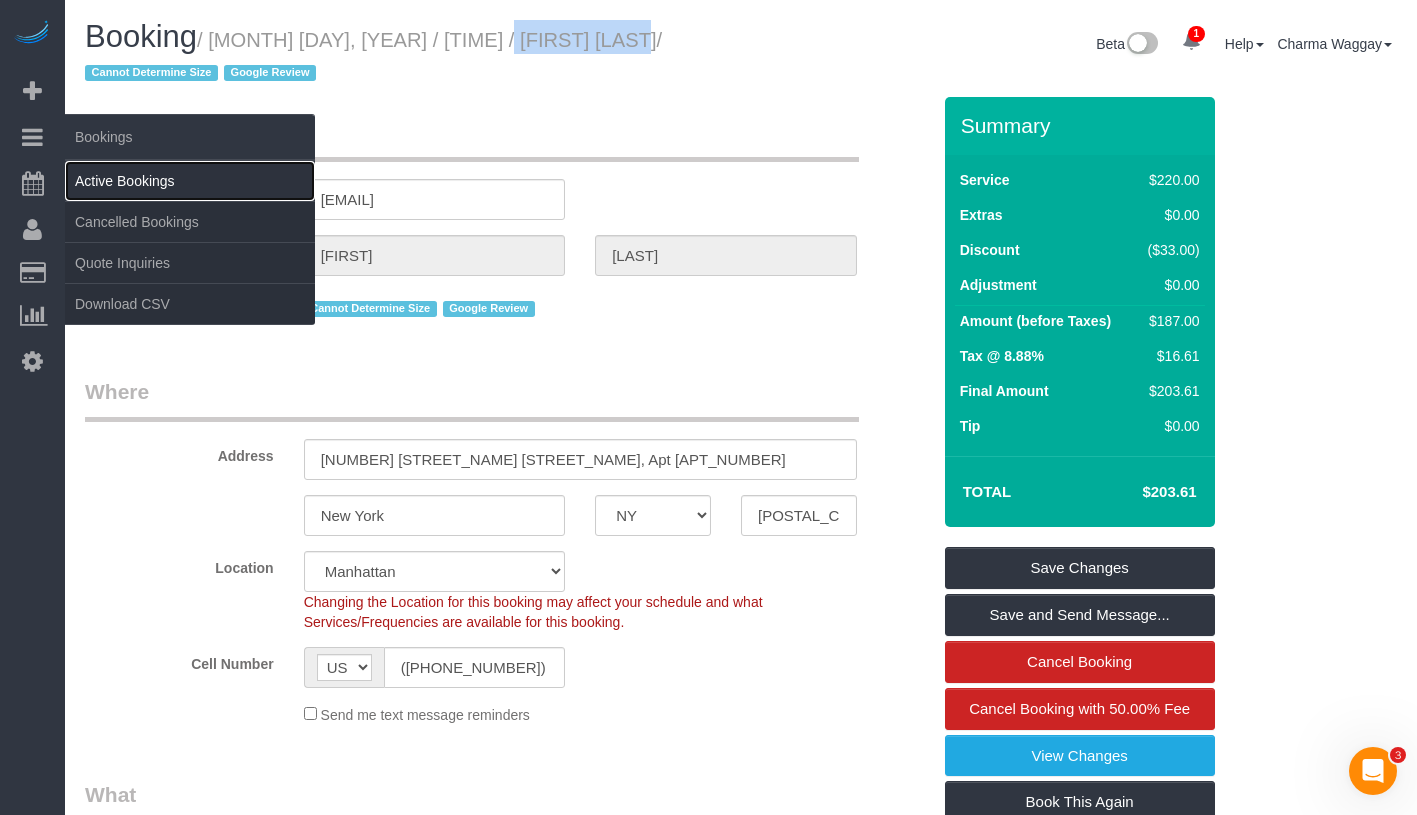 click on "Active Bookings" at bounding box center (190, 181) 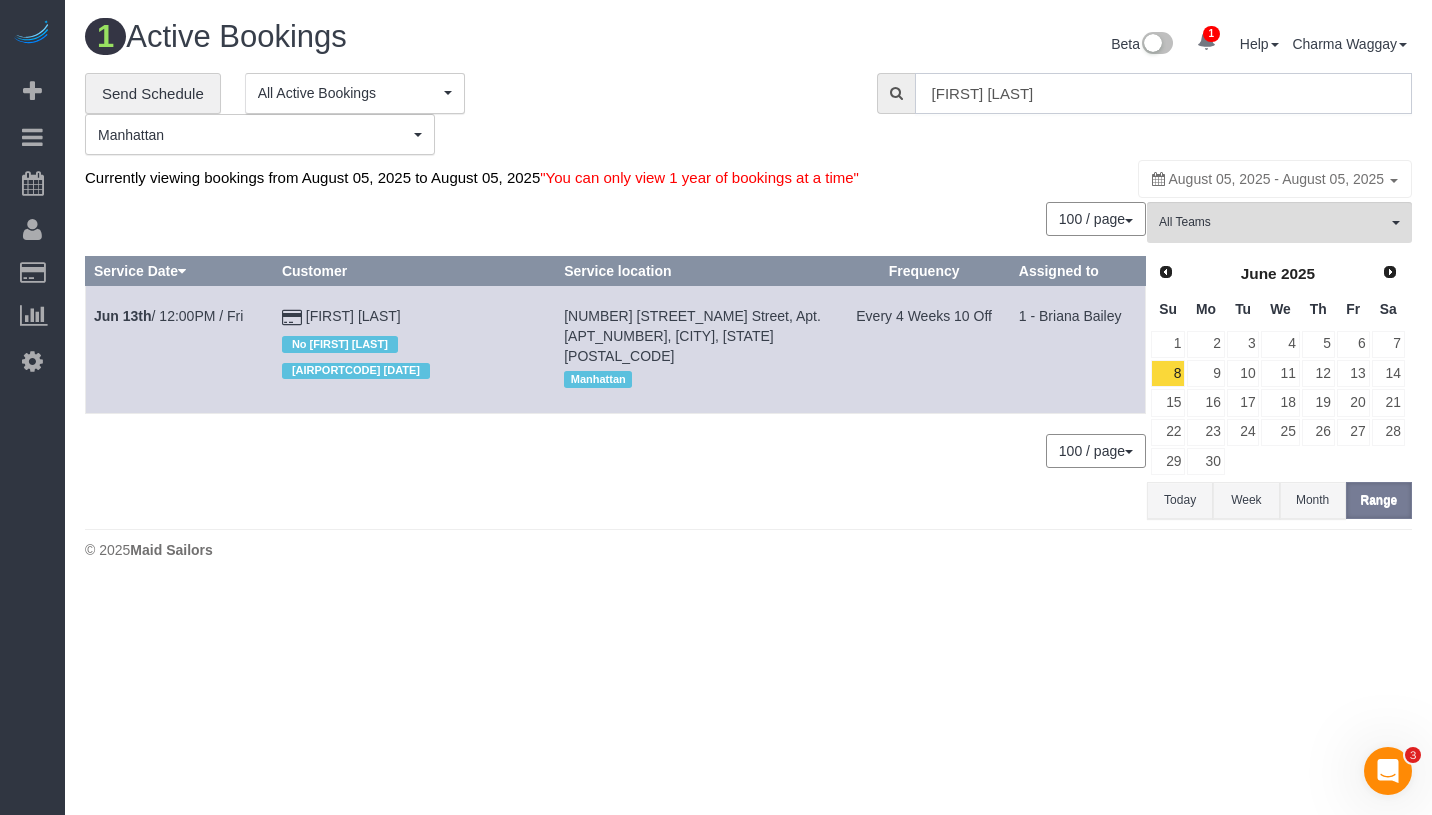 click on "Gillian Kemmere" at bounding box center [1163, 93] 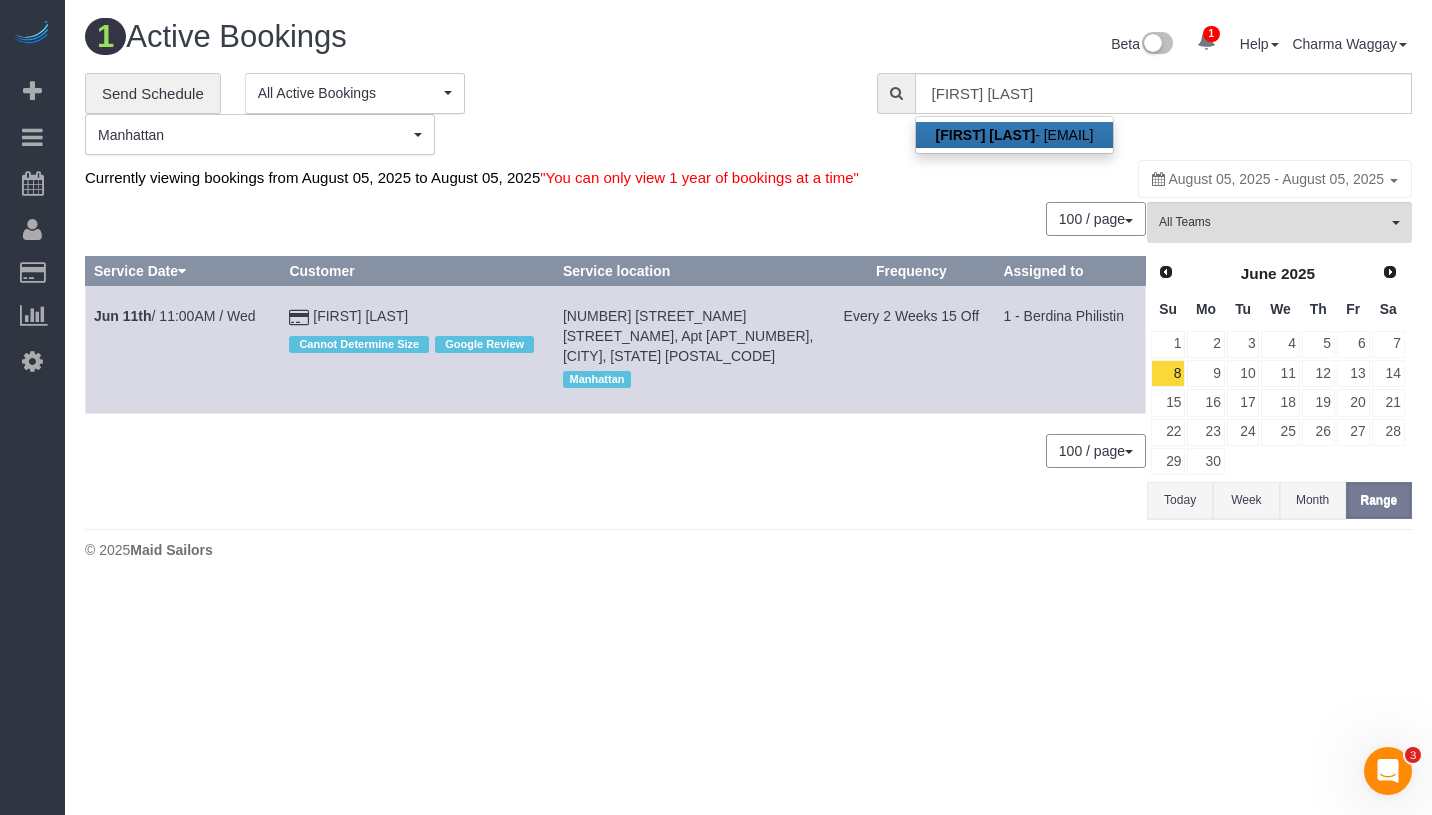 click on "Holly Spector  - ehspector@msn.com" at bounding box center [1015, 135] 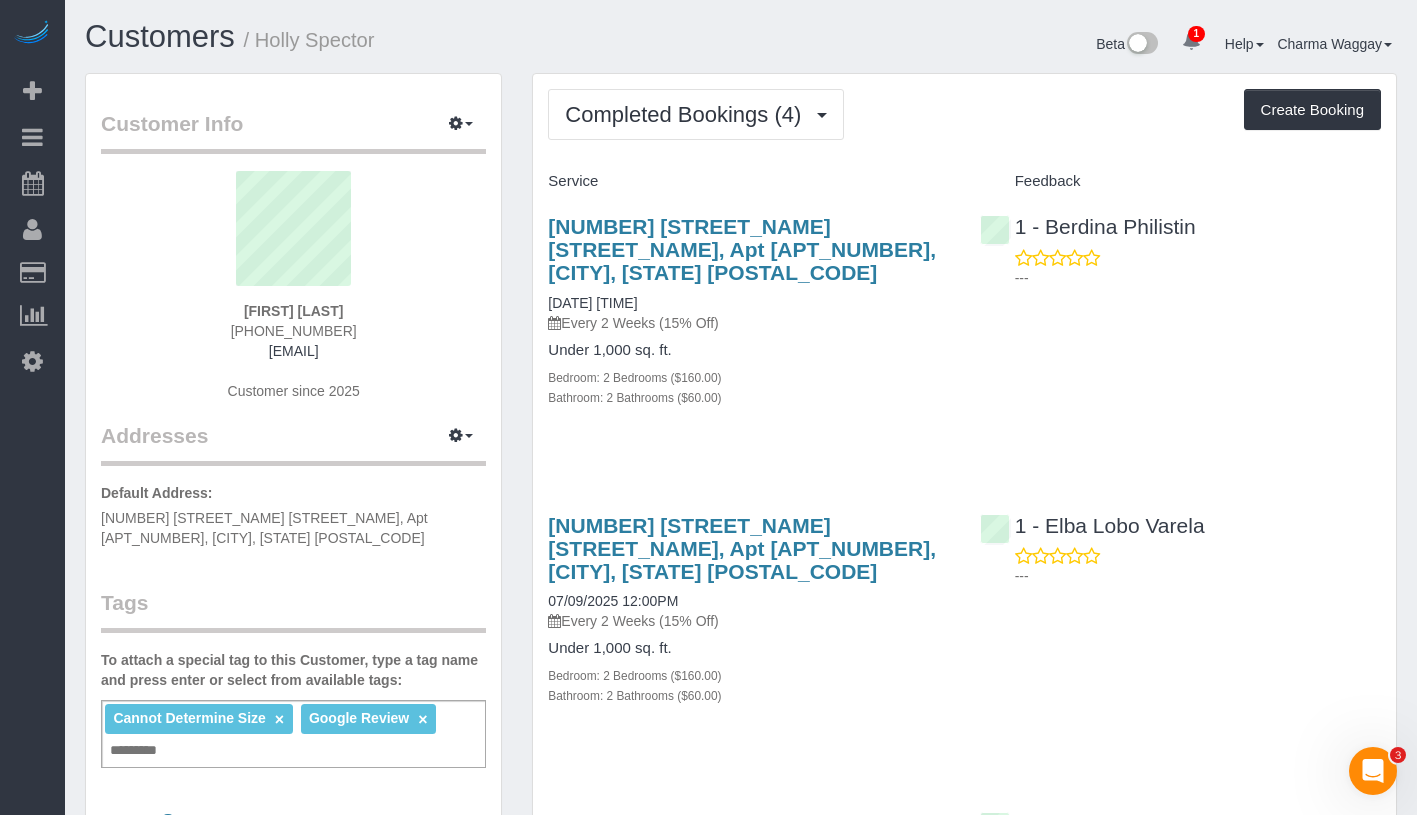 click on "Cannot Determine Size   × Google Review   × Add a tag" at bounding box center (293, 734) 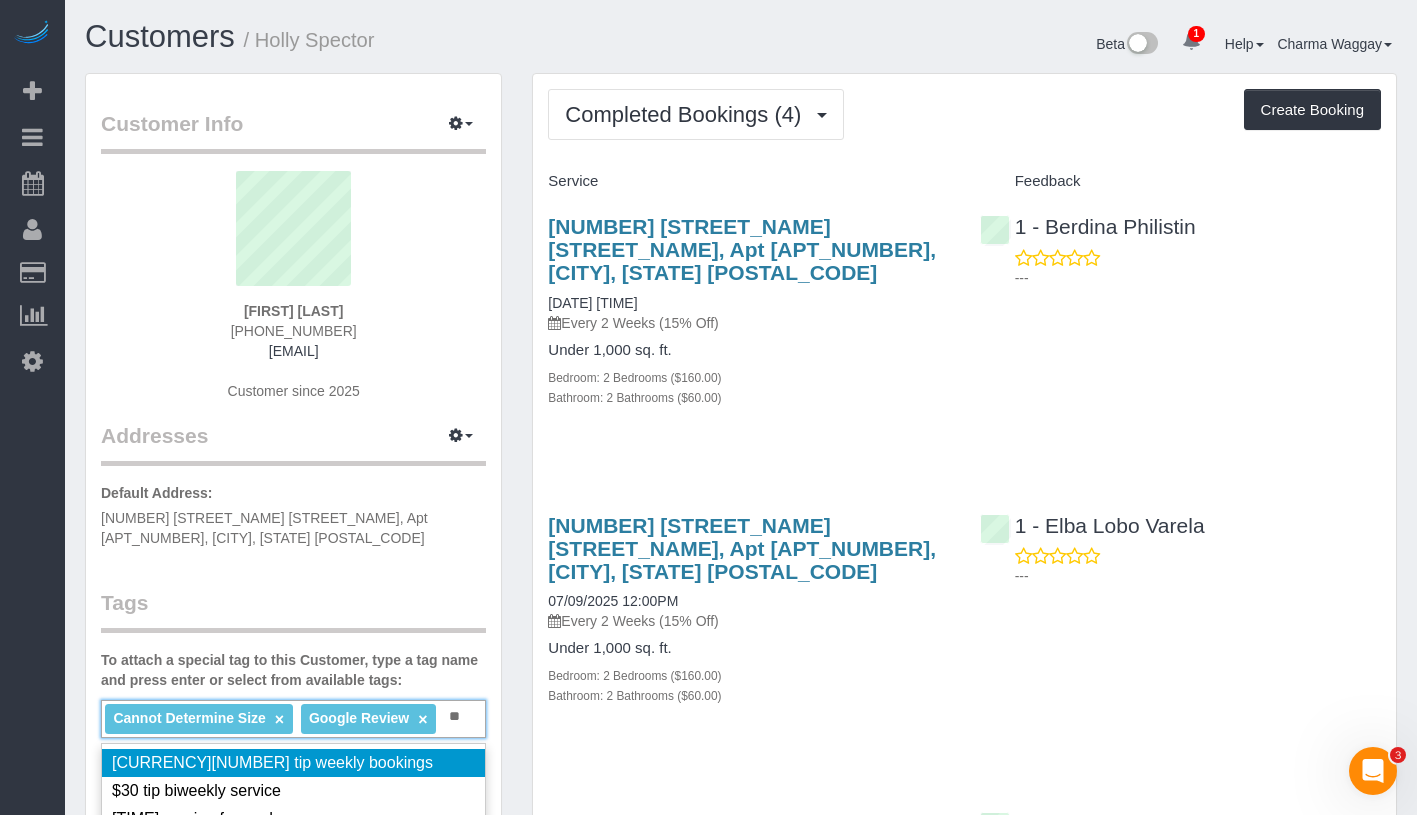 type on "*" 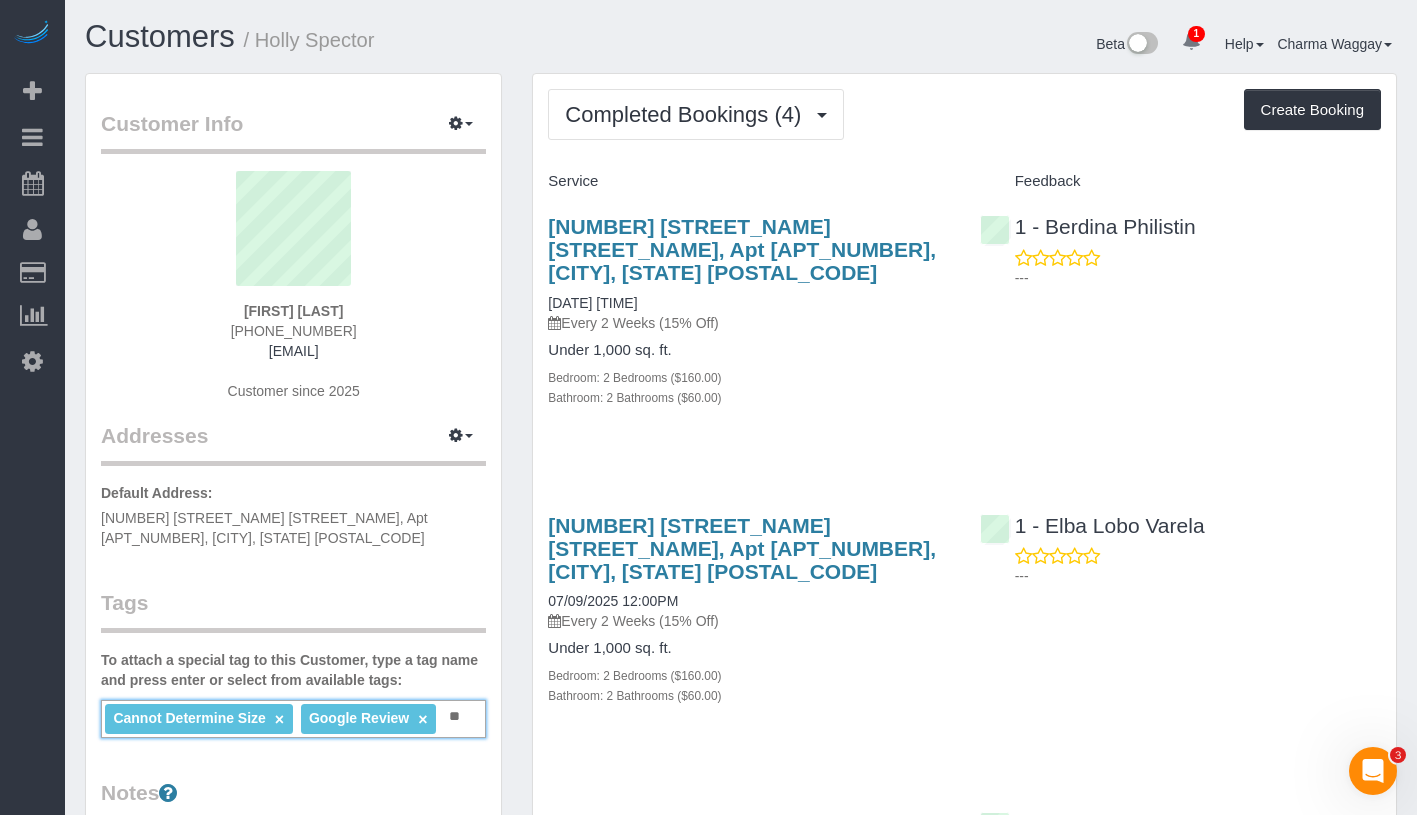 type on "*" 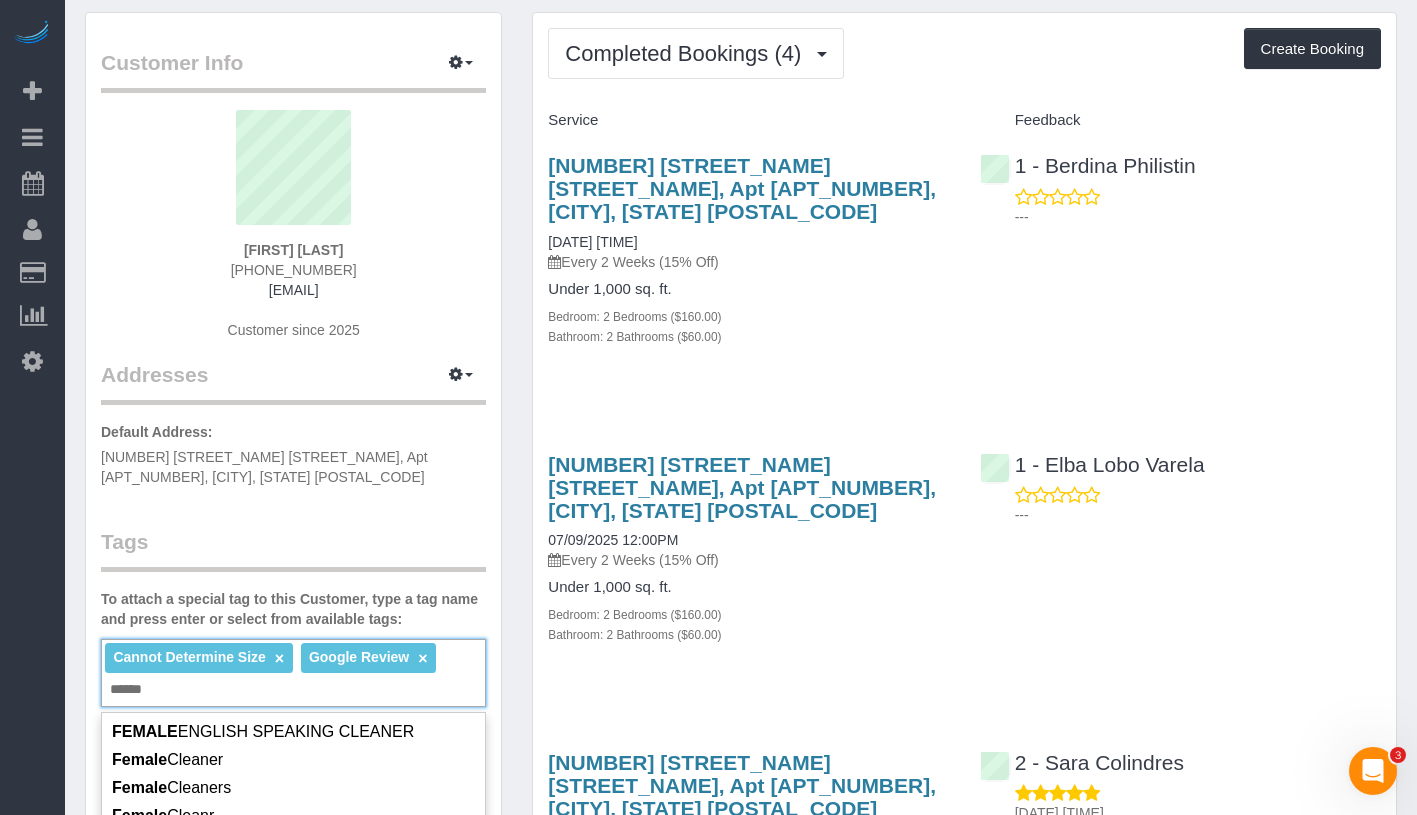 scroll, scrollTop: 155, scrollLeft: 0, axis: vertical 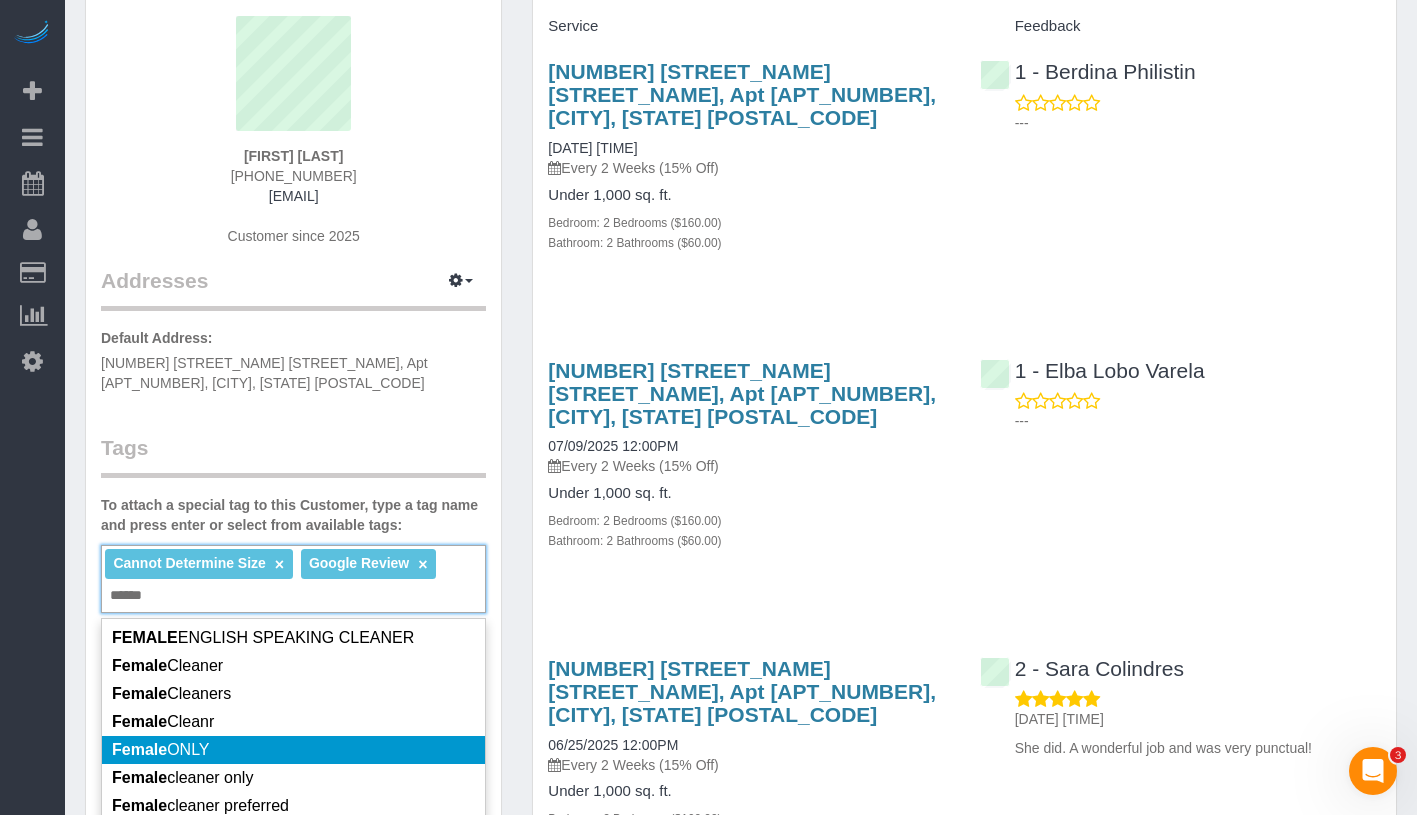type on "******" 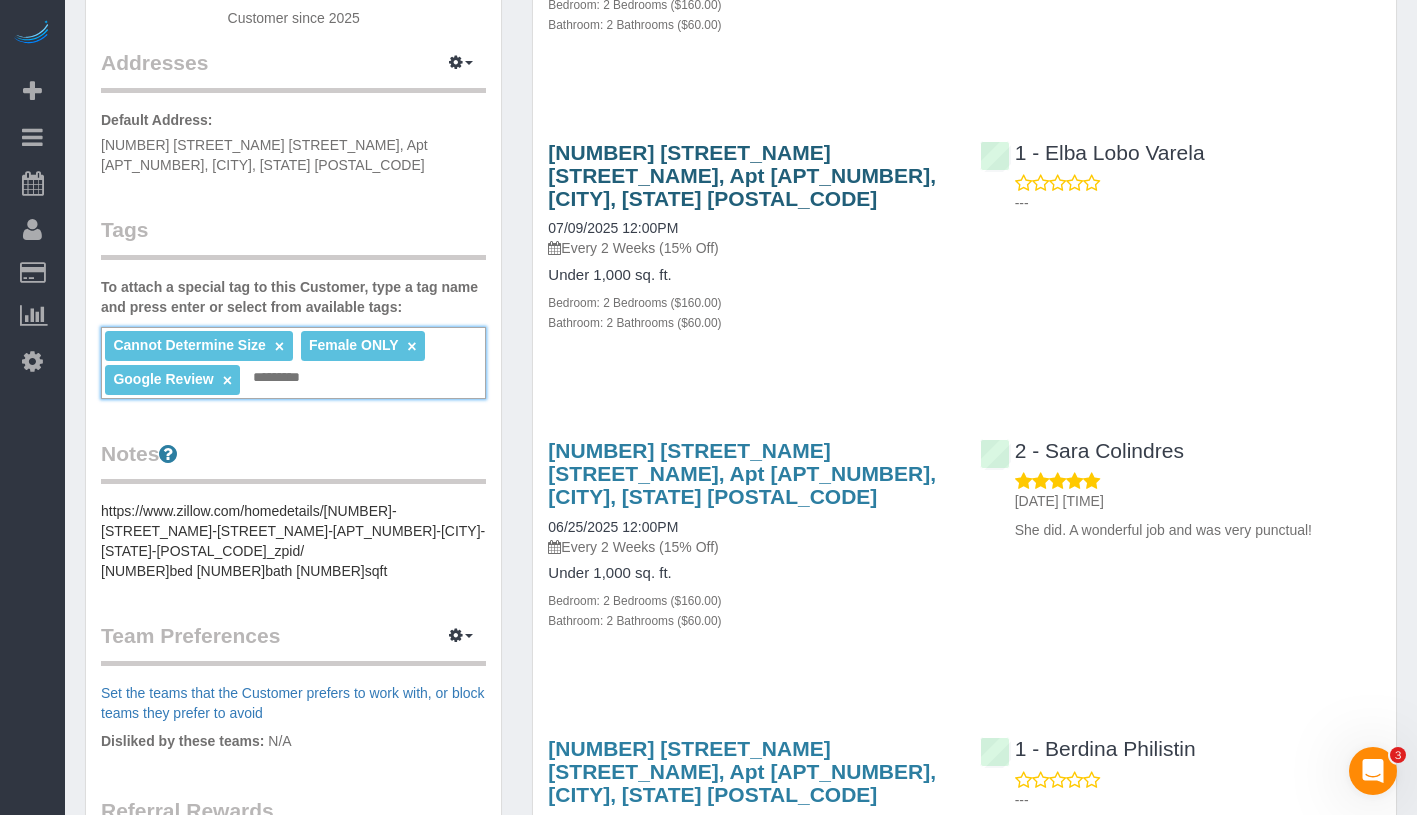 scroll, scrollTop: 427, scrollLeft: 0, axis: vertical 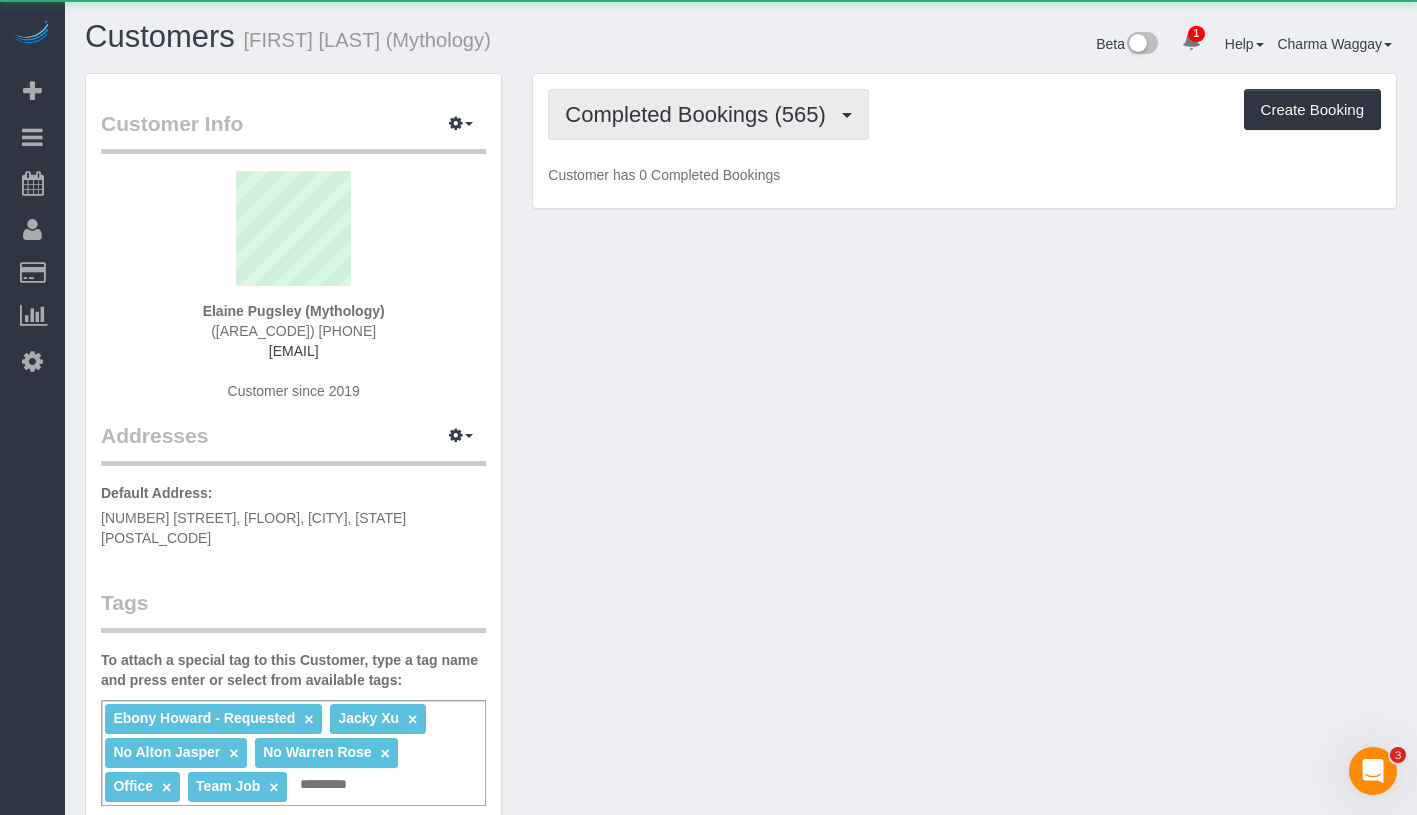 click on "Completed Bookings (565)" at bounding box center (700, 114) 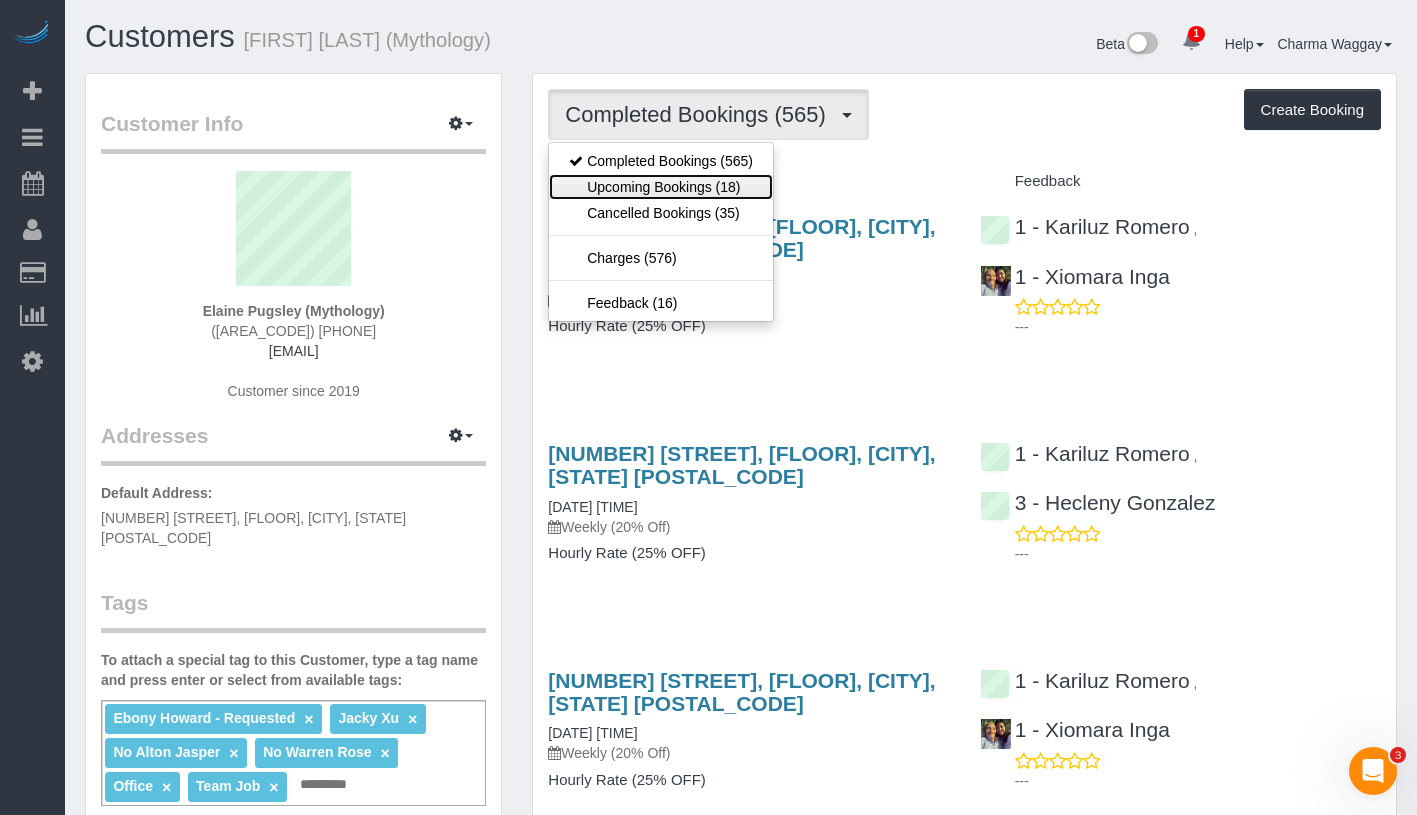 click on "Upcoming Bookings (18)" at bounding box center (661, 187) 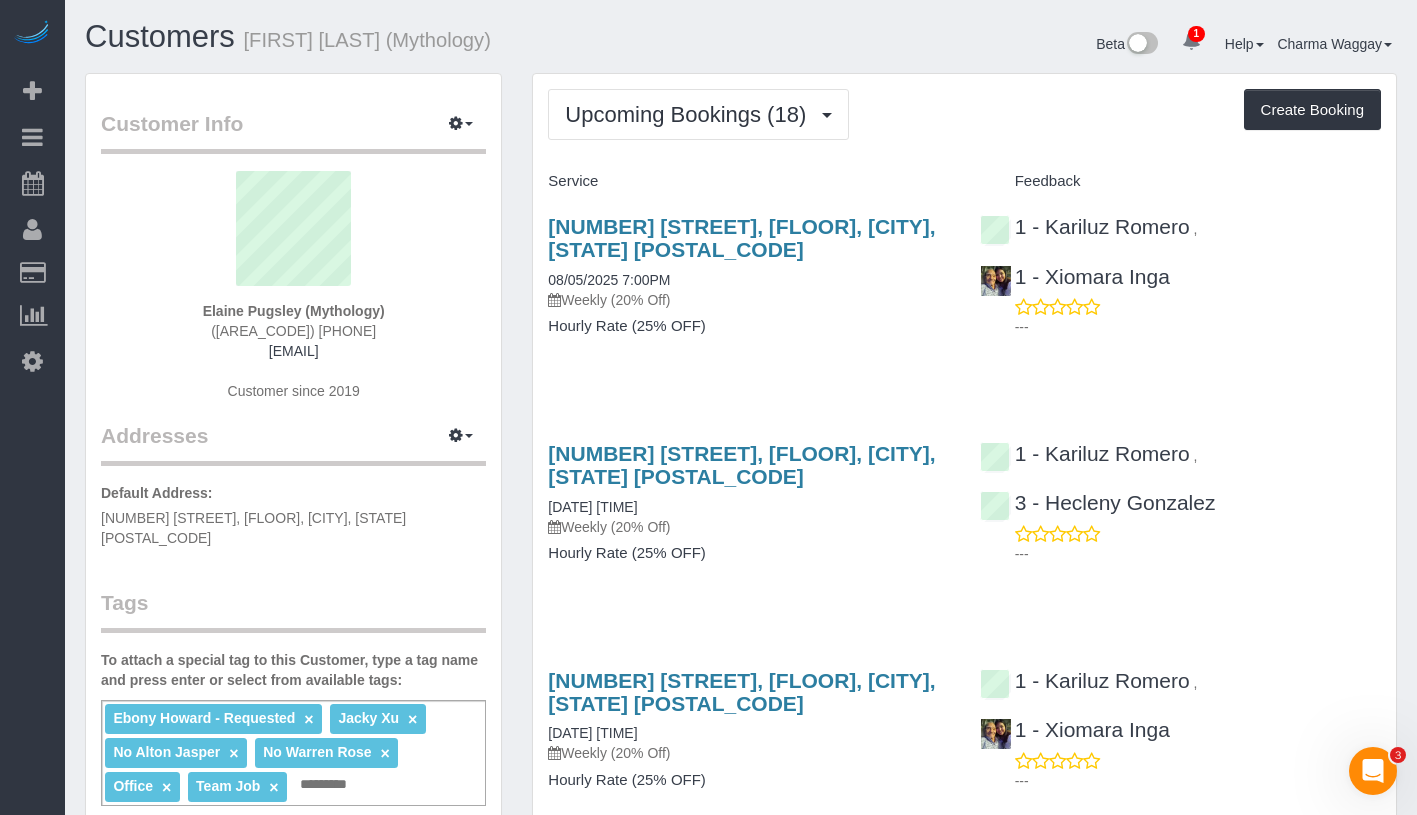 click on "Upcoming Bookings (18)
Completed Bookings (565)
Upcoming Bookings (18)
Cancelled Bookings (35)
Charges (576)
Feedback (16)
Create Booking" at bounding box center (964, 114) 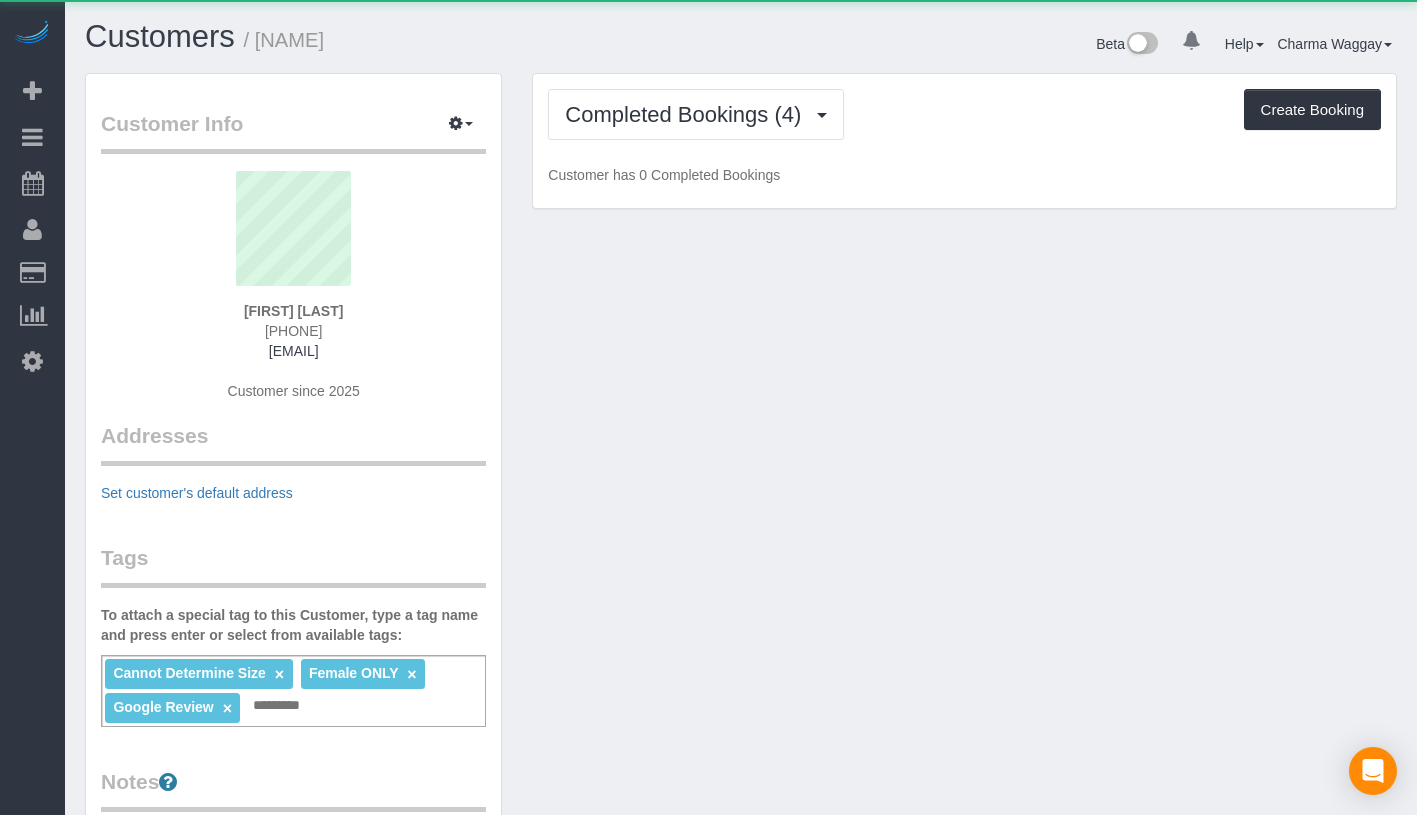 scroll, scrollTop: 0, scrollLeft: 0, axis: both 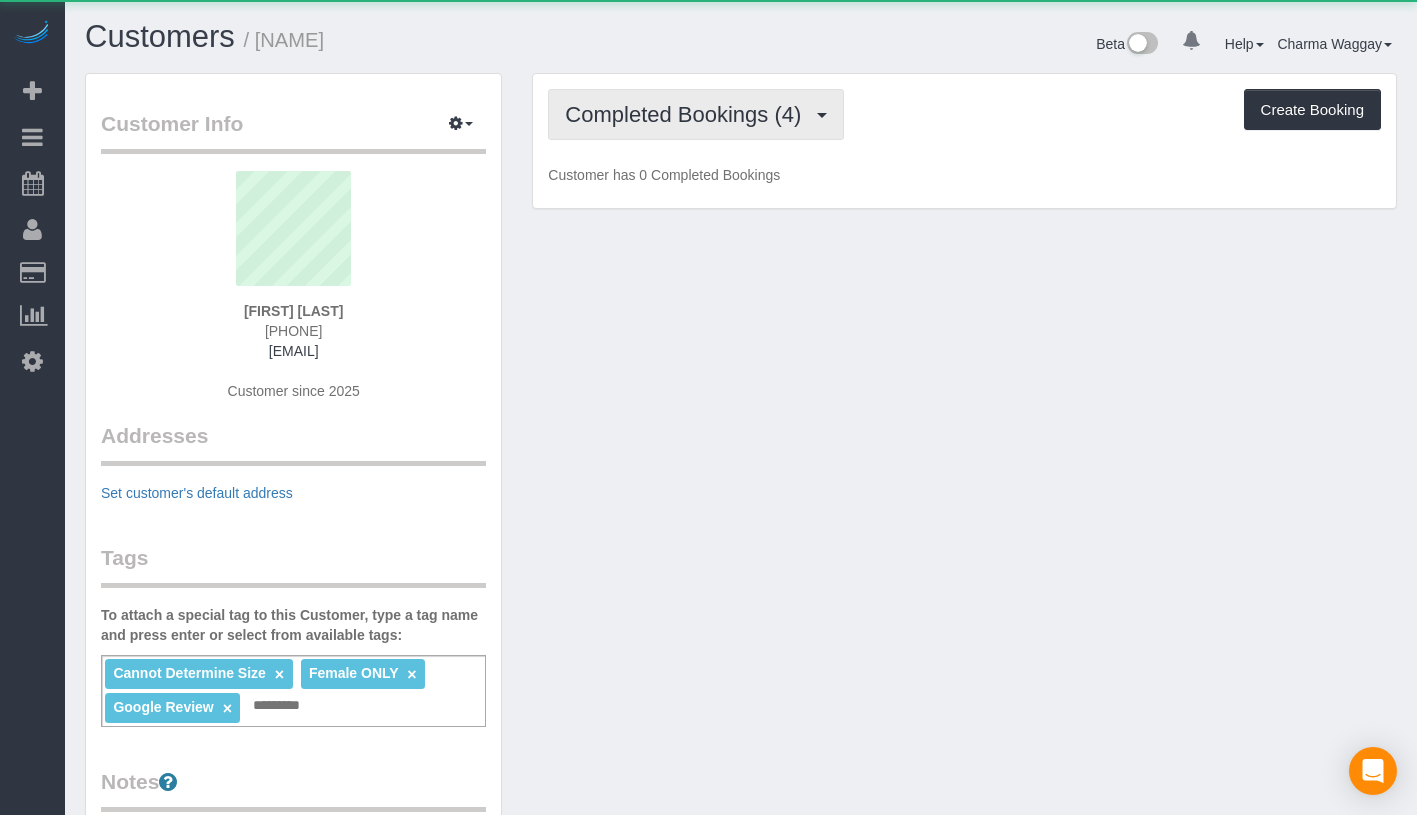 click on "Completed Bookings (4)" at bounding box center (688, 114) 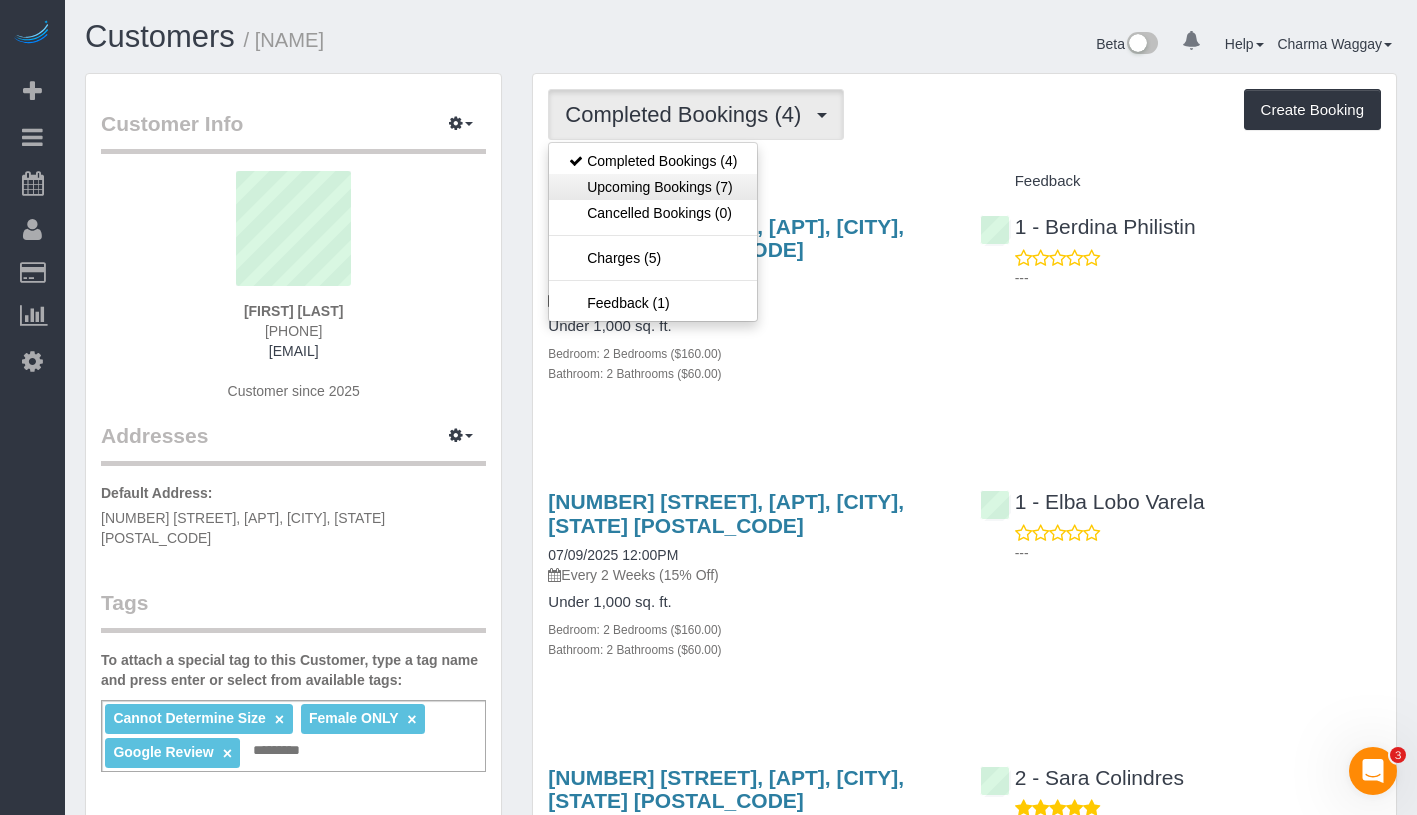 scroll, scrollTop: 0, scrollLeft: 0, axis: both 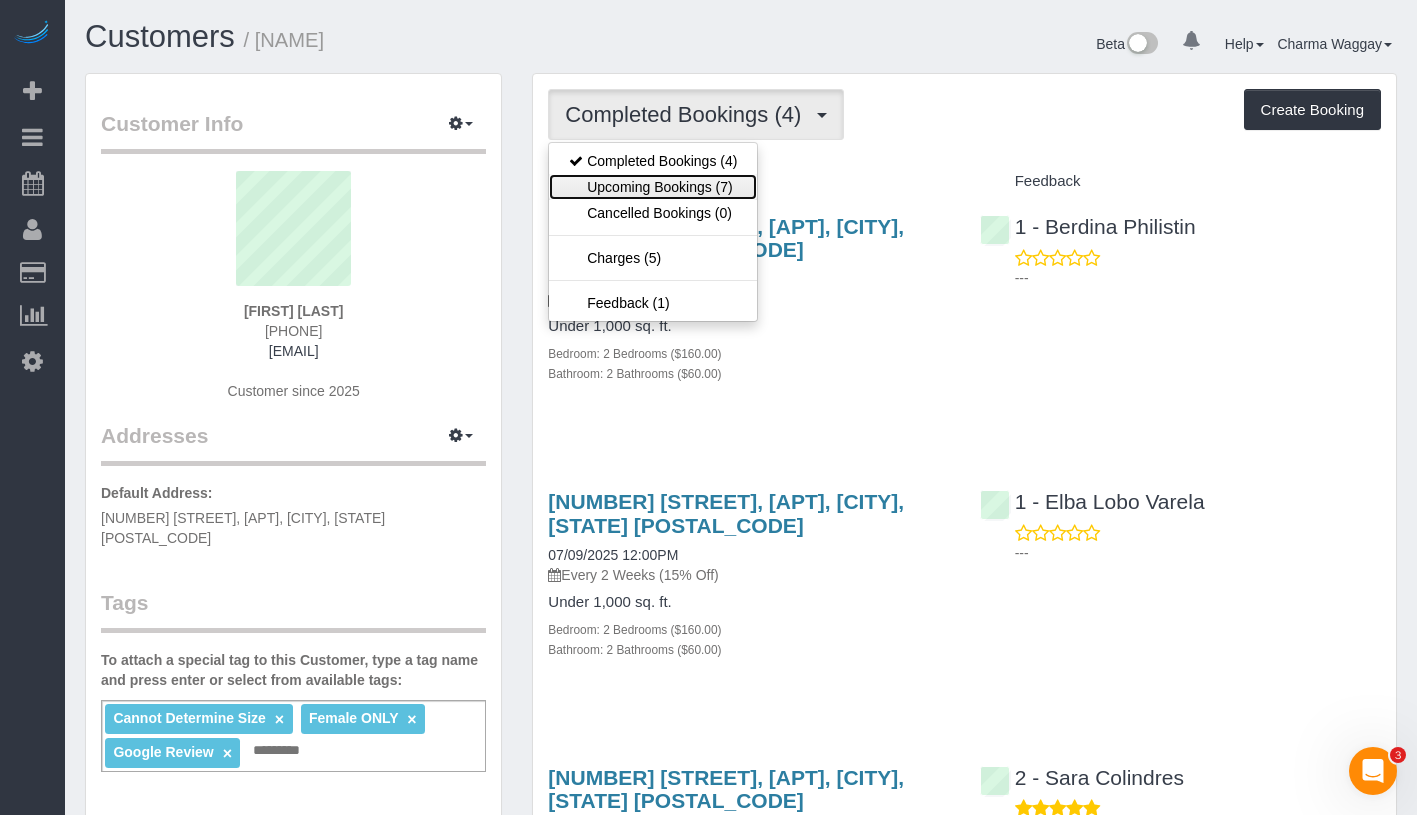 click on "Upcoming Bookings (7)" at bounding box center (653, 187) 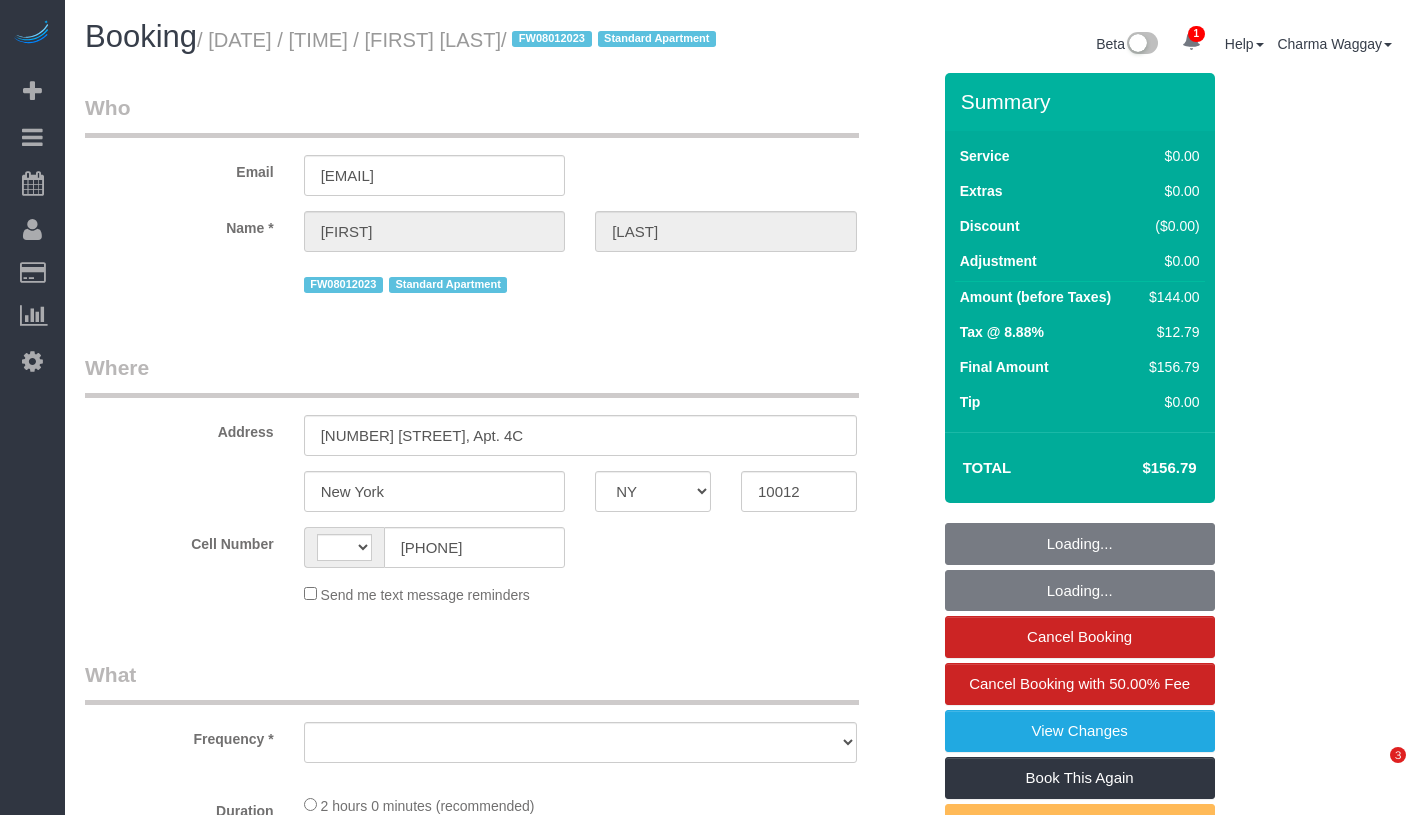 select on "NY" 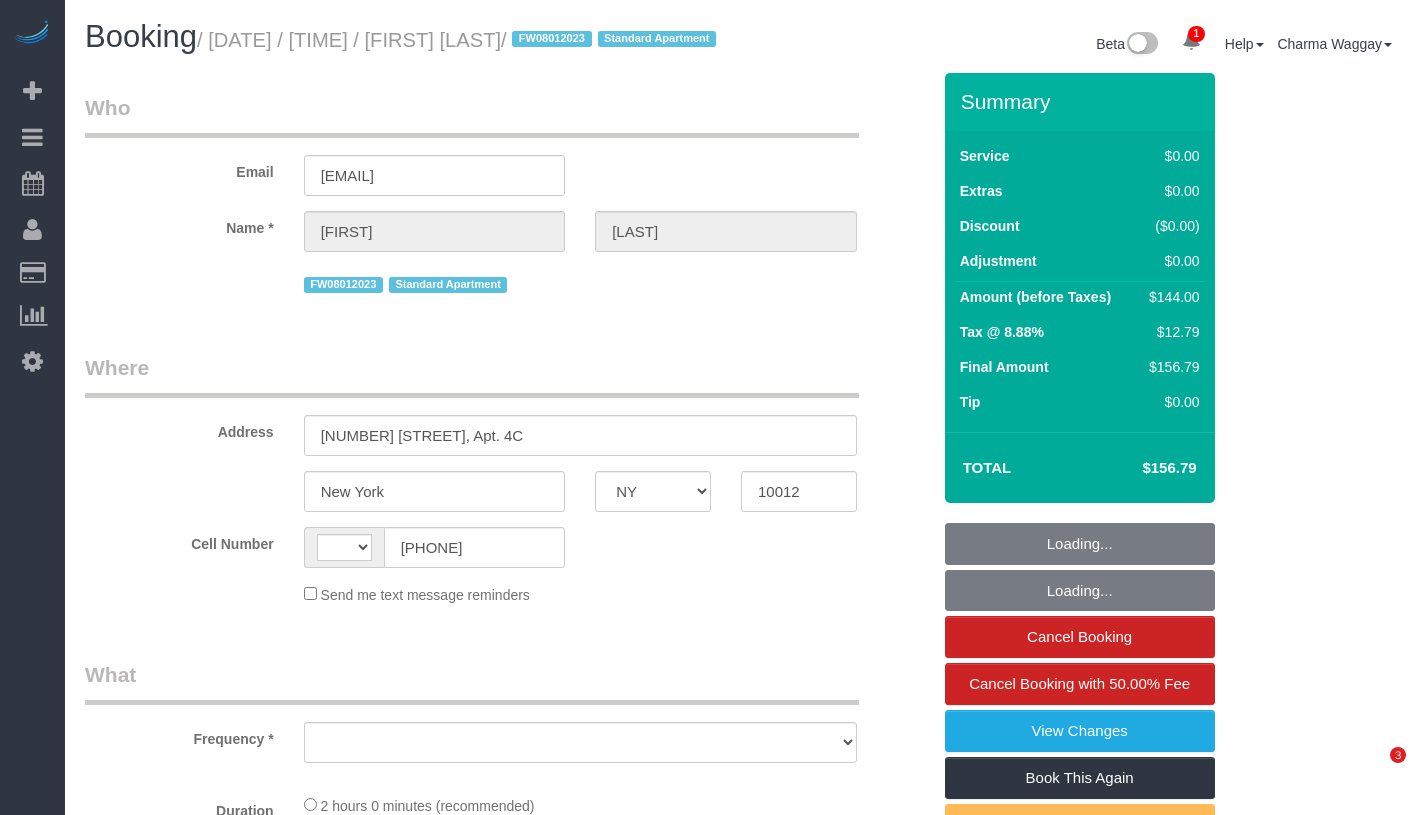 scroll, scrollTop: 0, scrollLeft: 0, axis: both 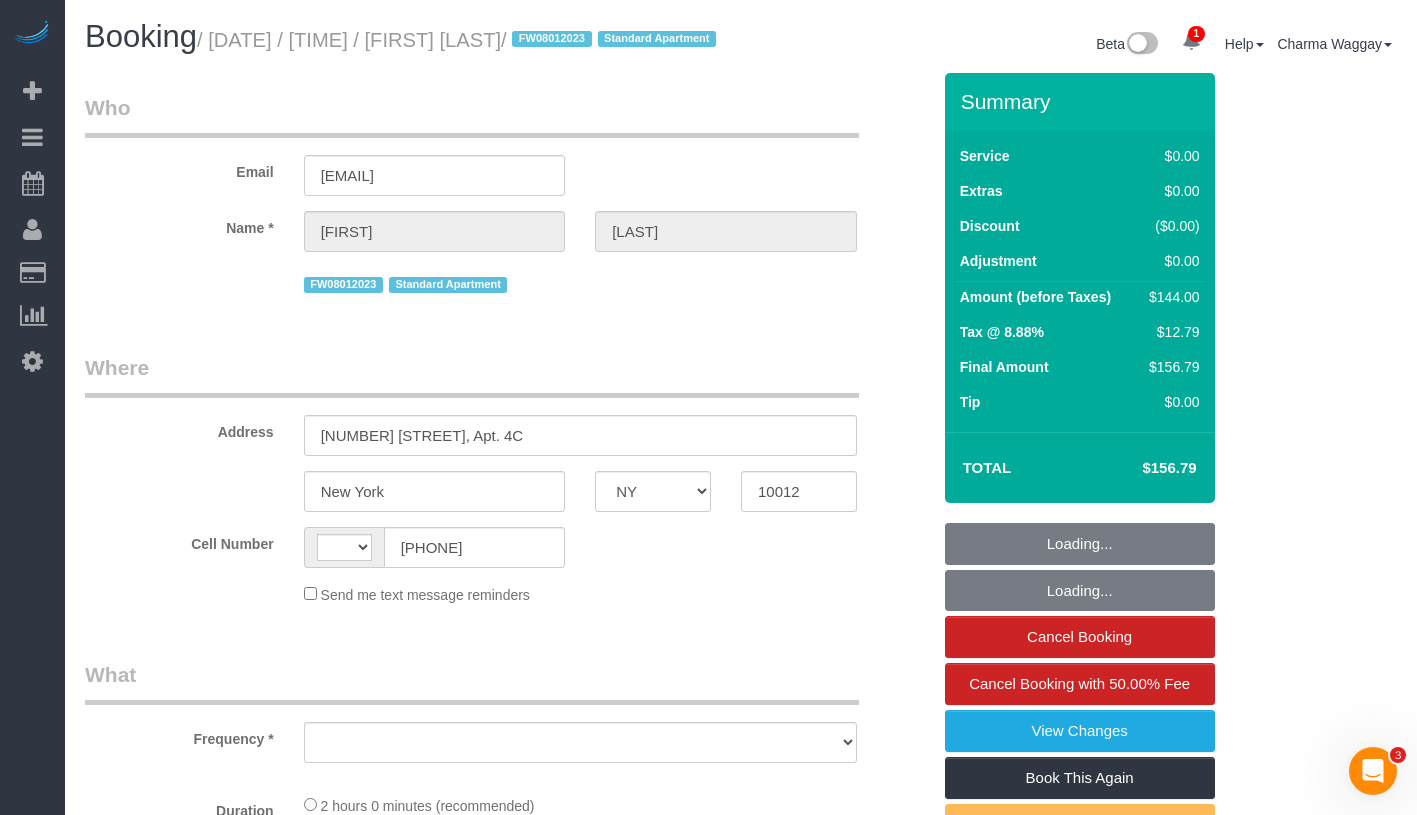select on "string:US" 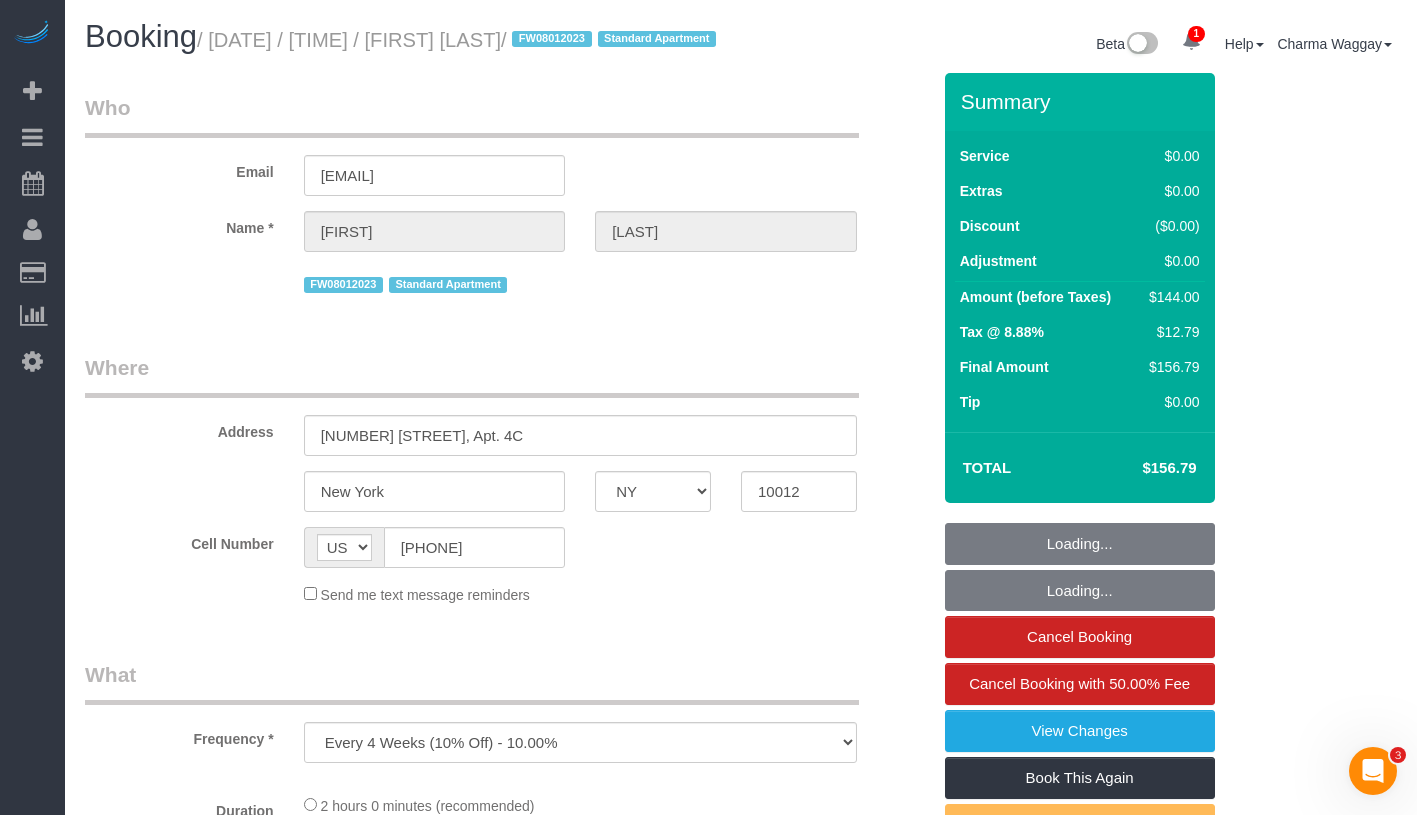 select on "string:stripe-pm_1MBfeC4VGloSiKo7EVmAEJdi" 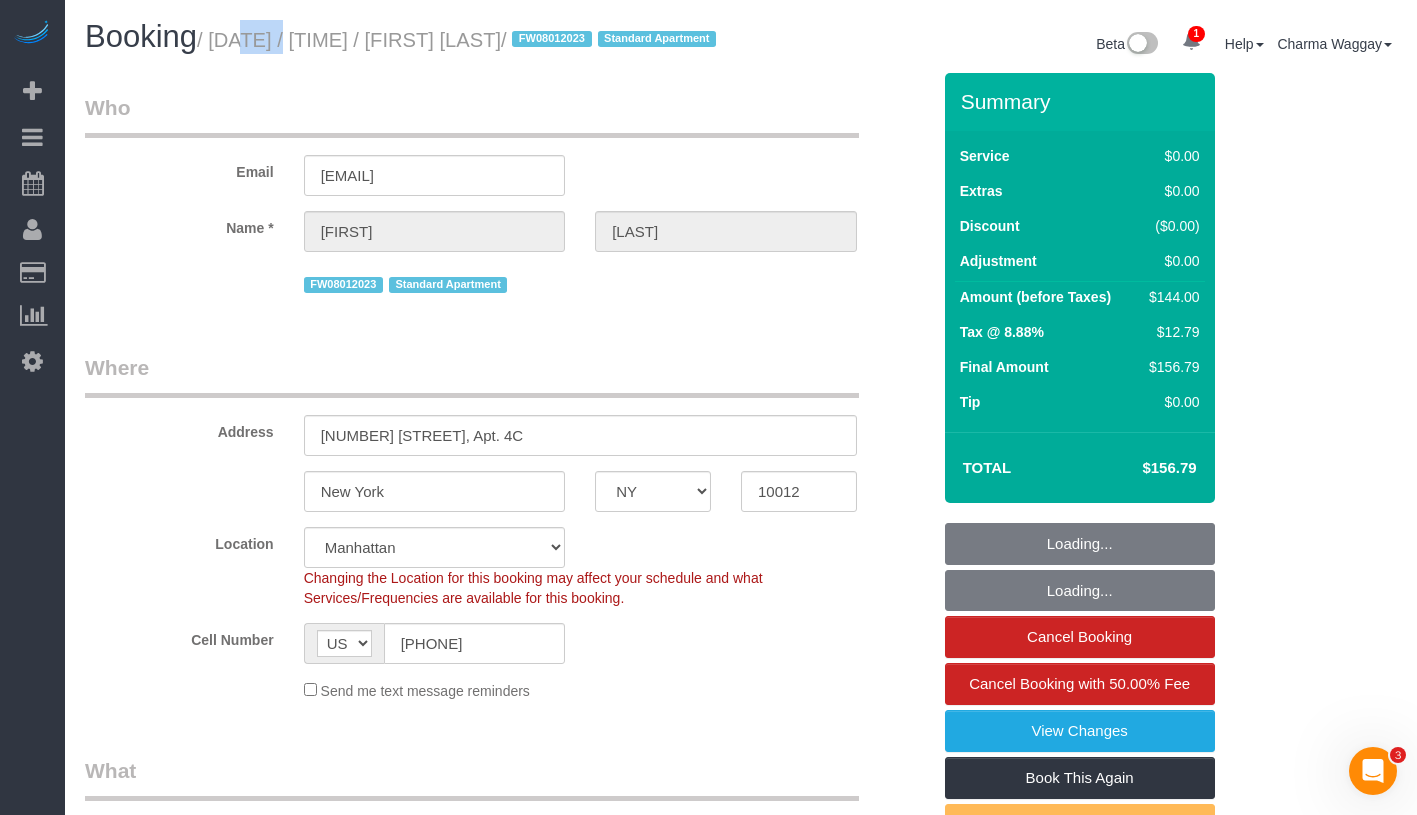 select on "number:89" 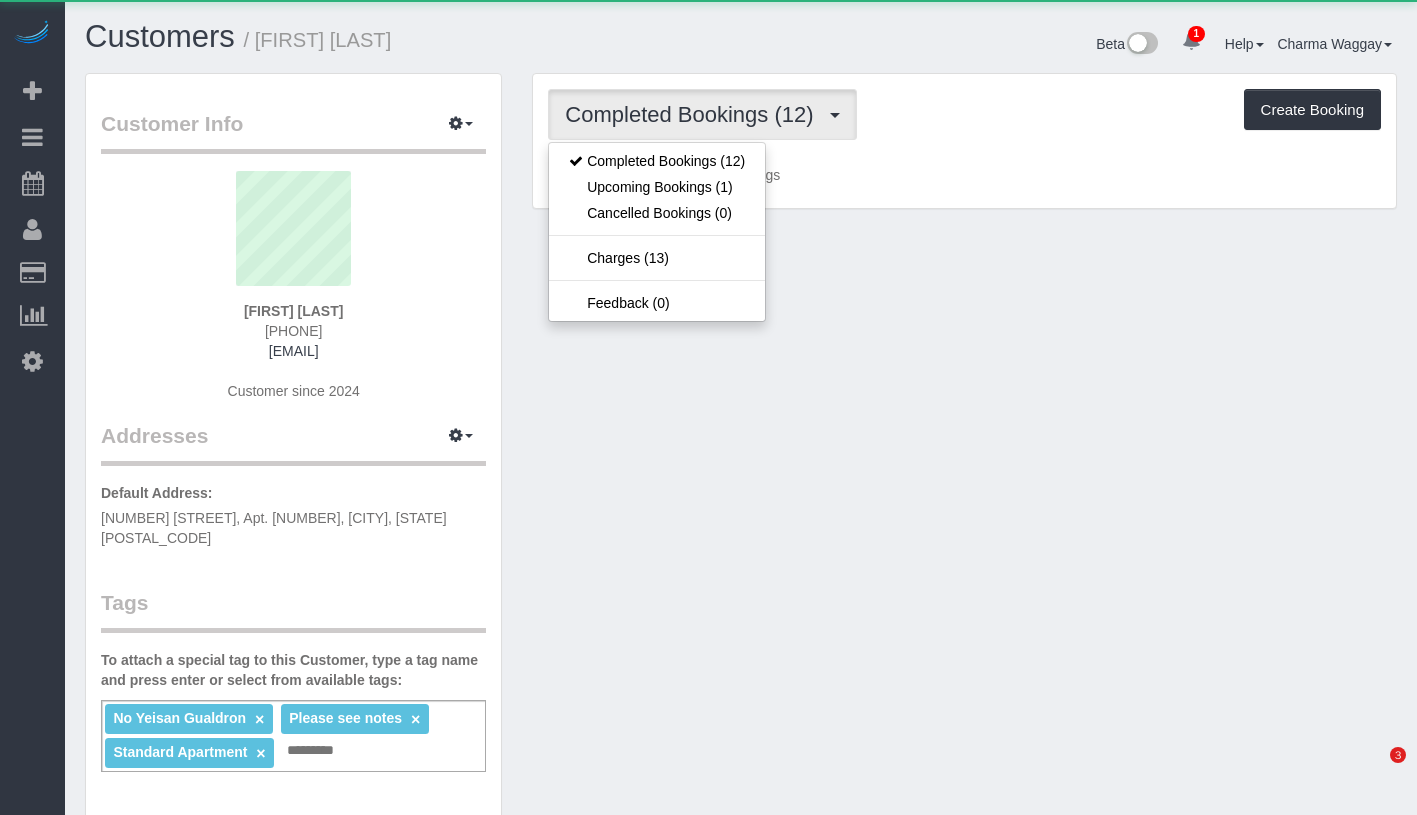 scroll, scrollTop: 0, scrollLeft: 0, axis: both 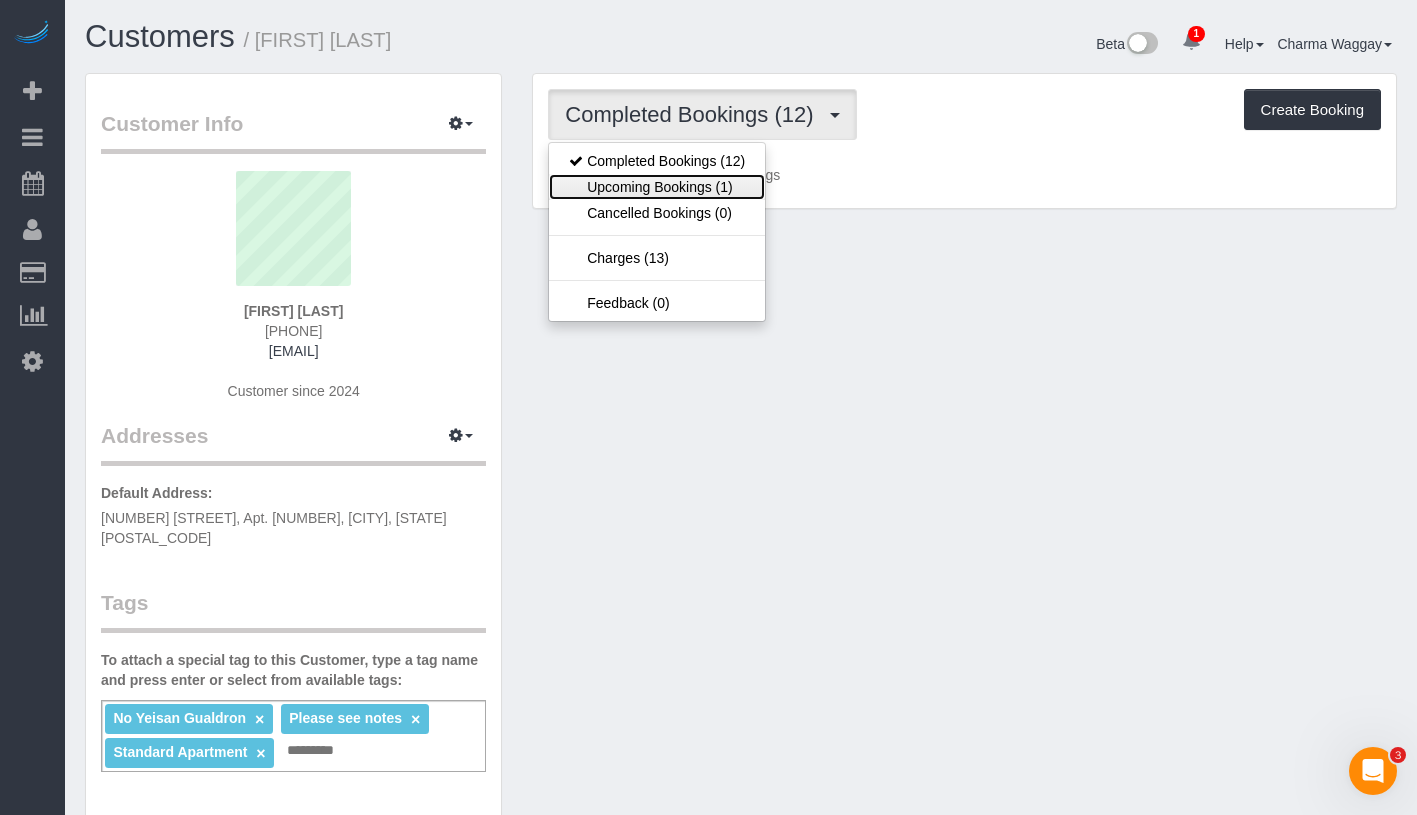 click on "Upcoming Bookings (1)" at bounding box center [657, 187] 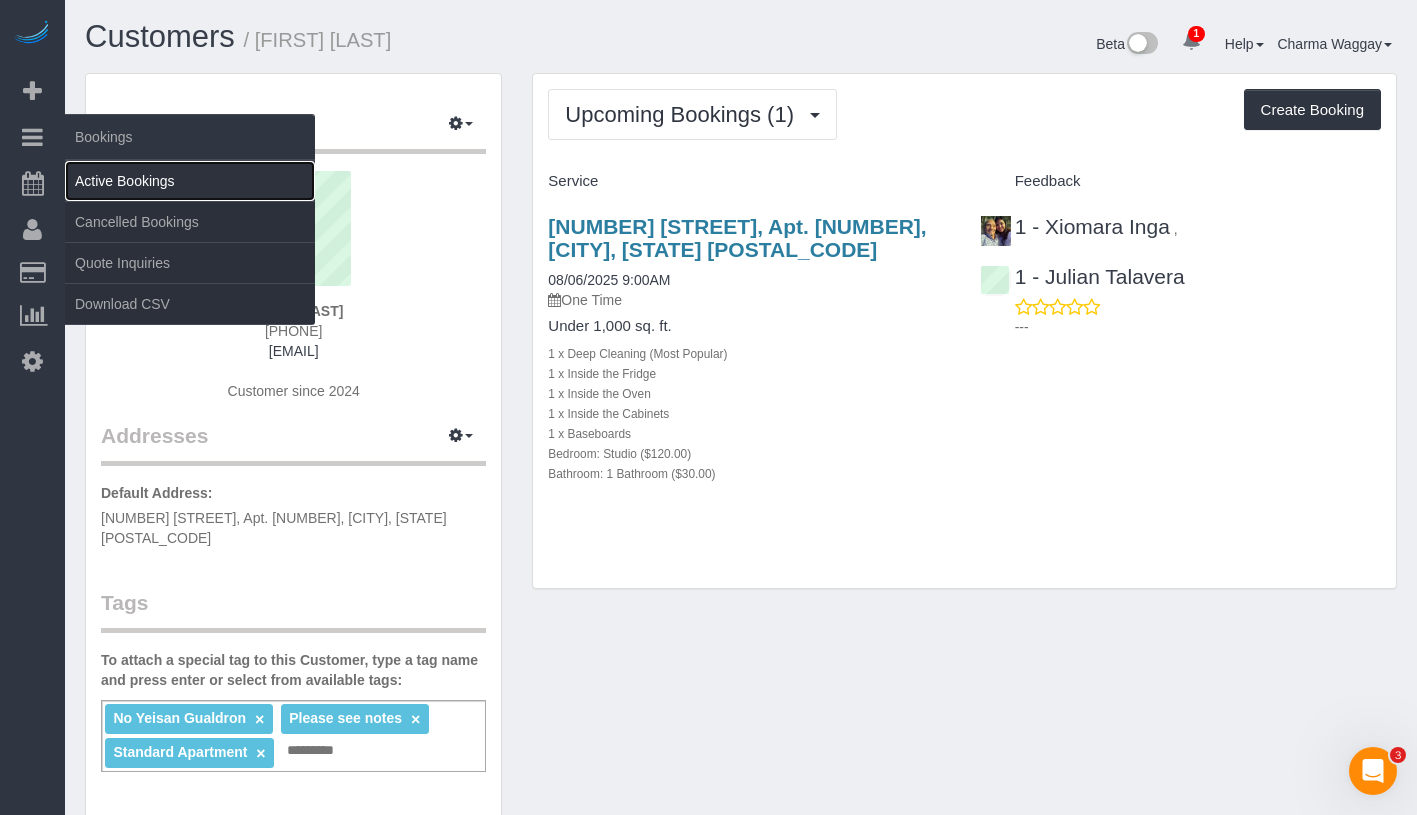 click on "Active Bookings" at bounding box center [190, 181] 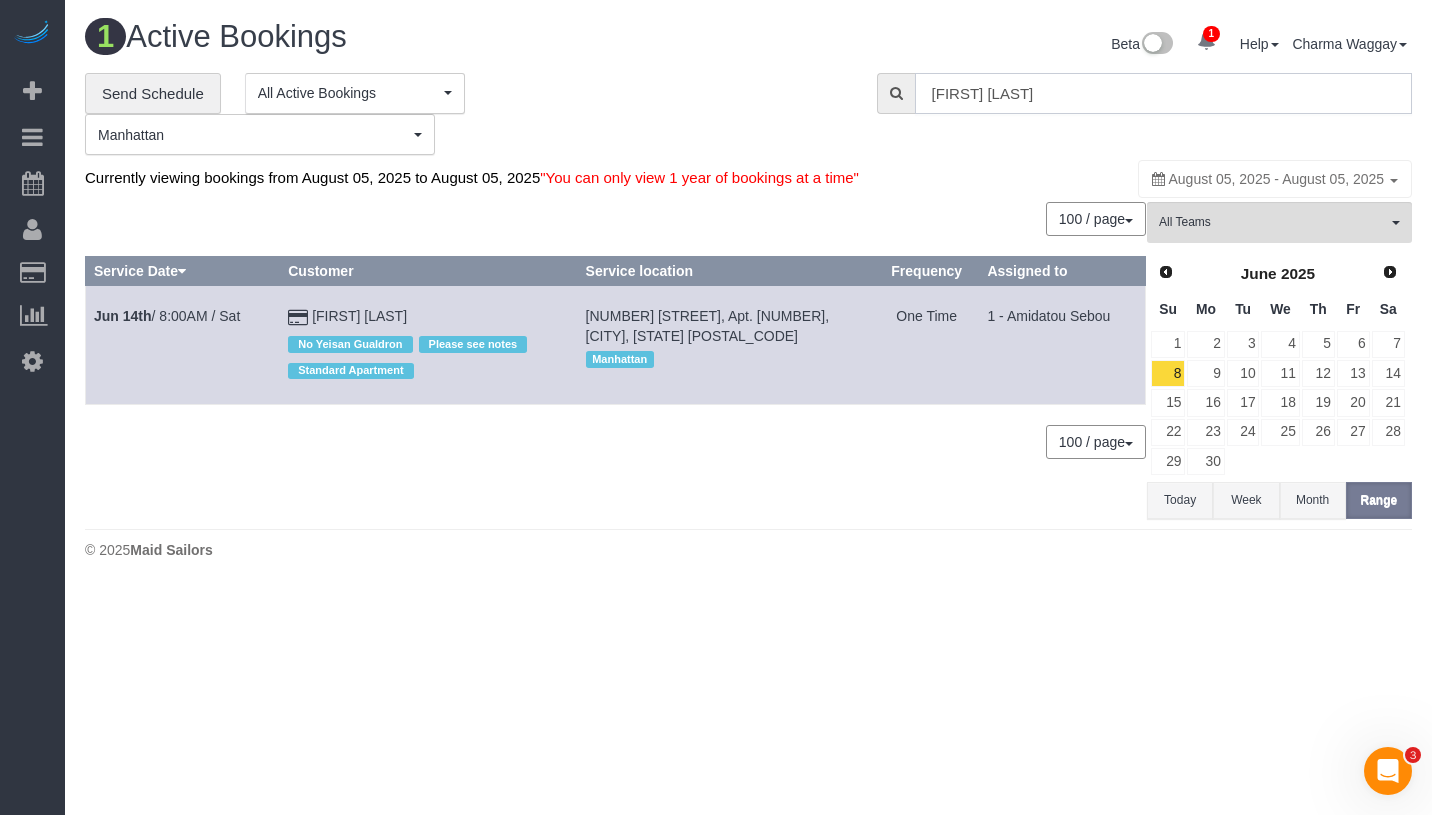 click on "[FIRST] [LAST]" at bounding box center (1163, 93) 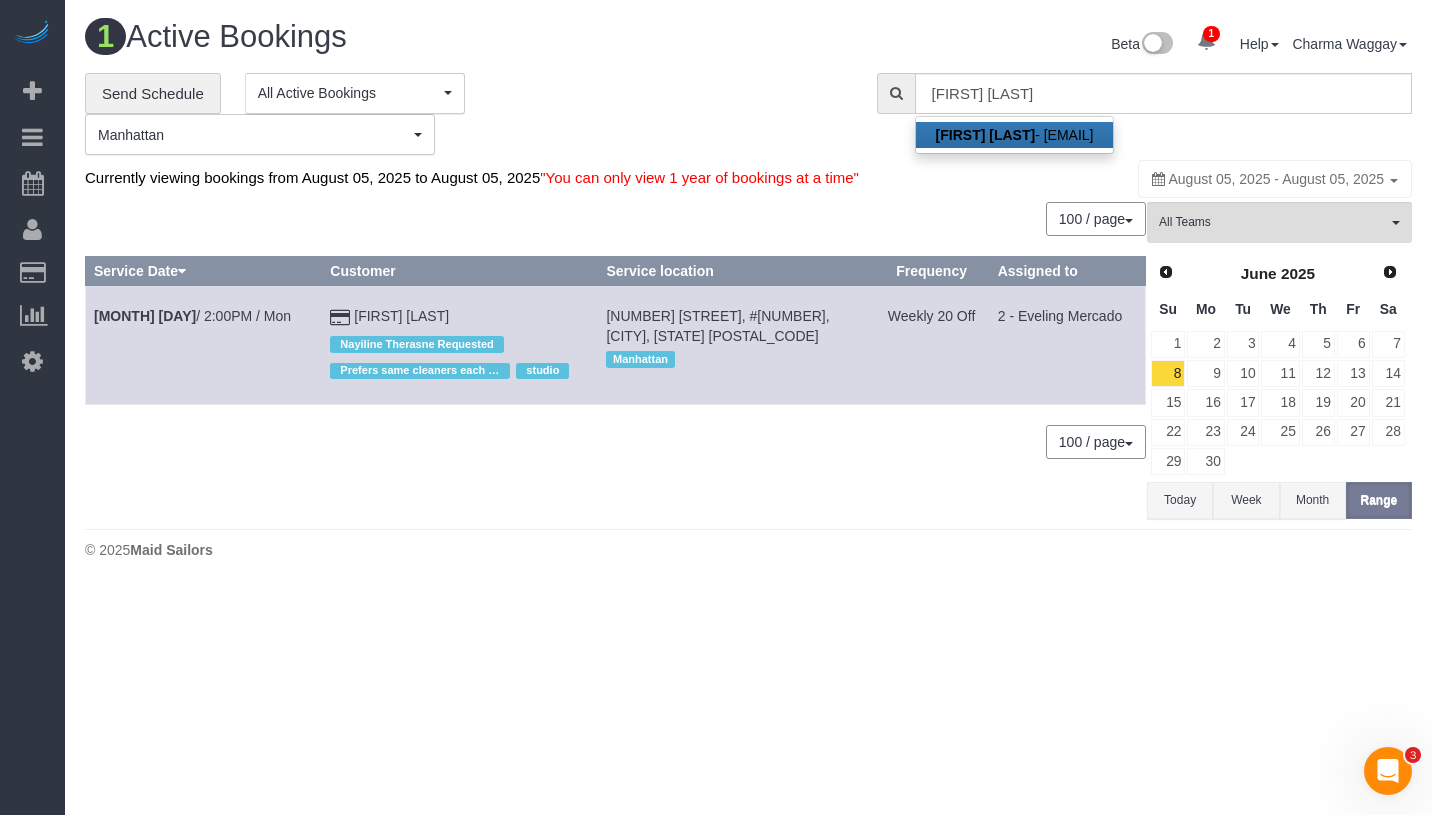 click on "[FIRST] [LAST]  - [EMAIL]" at bounding box center [1015, 135] 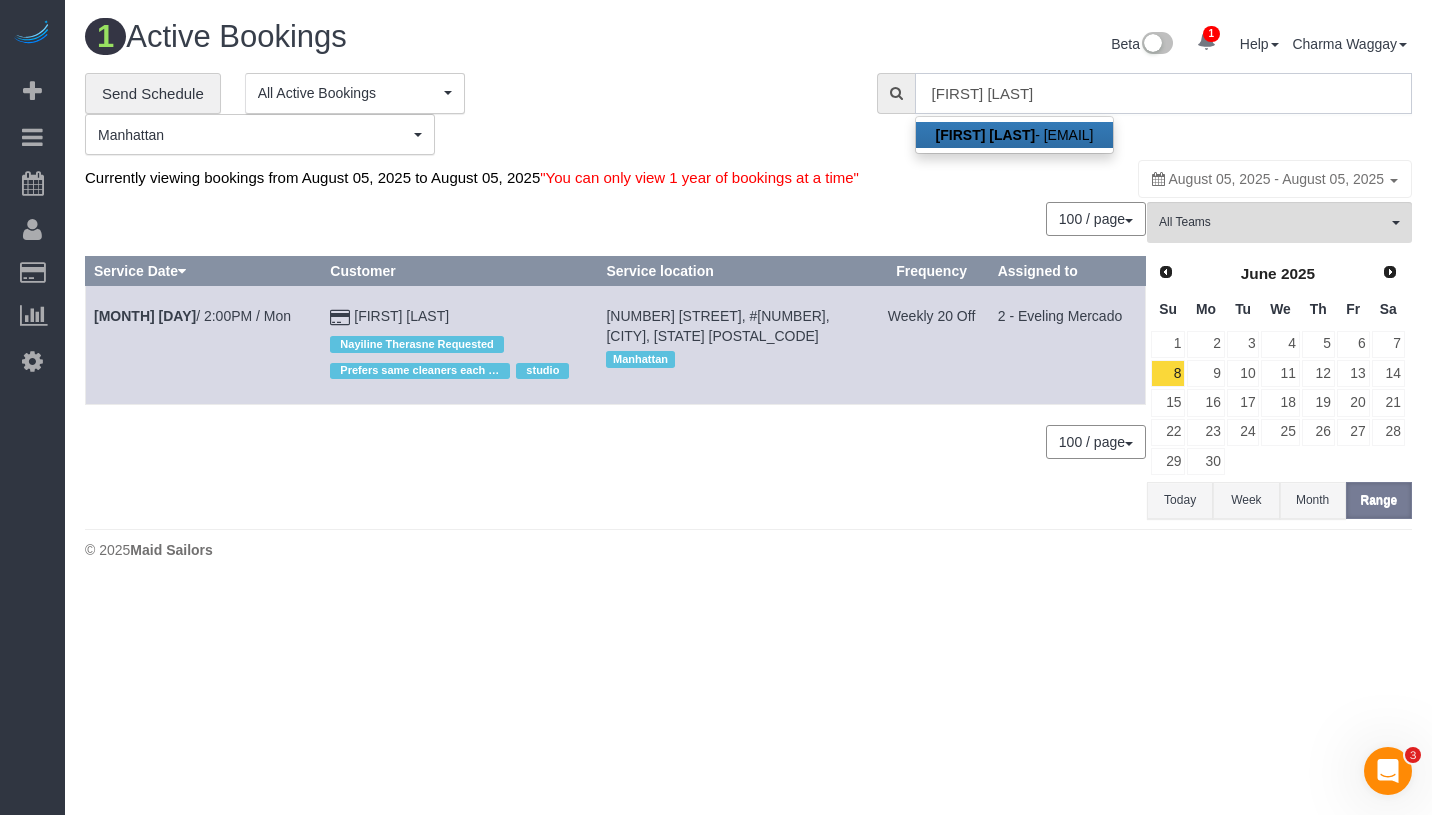 type on "[EMAIL]" 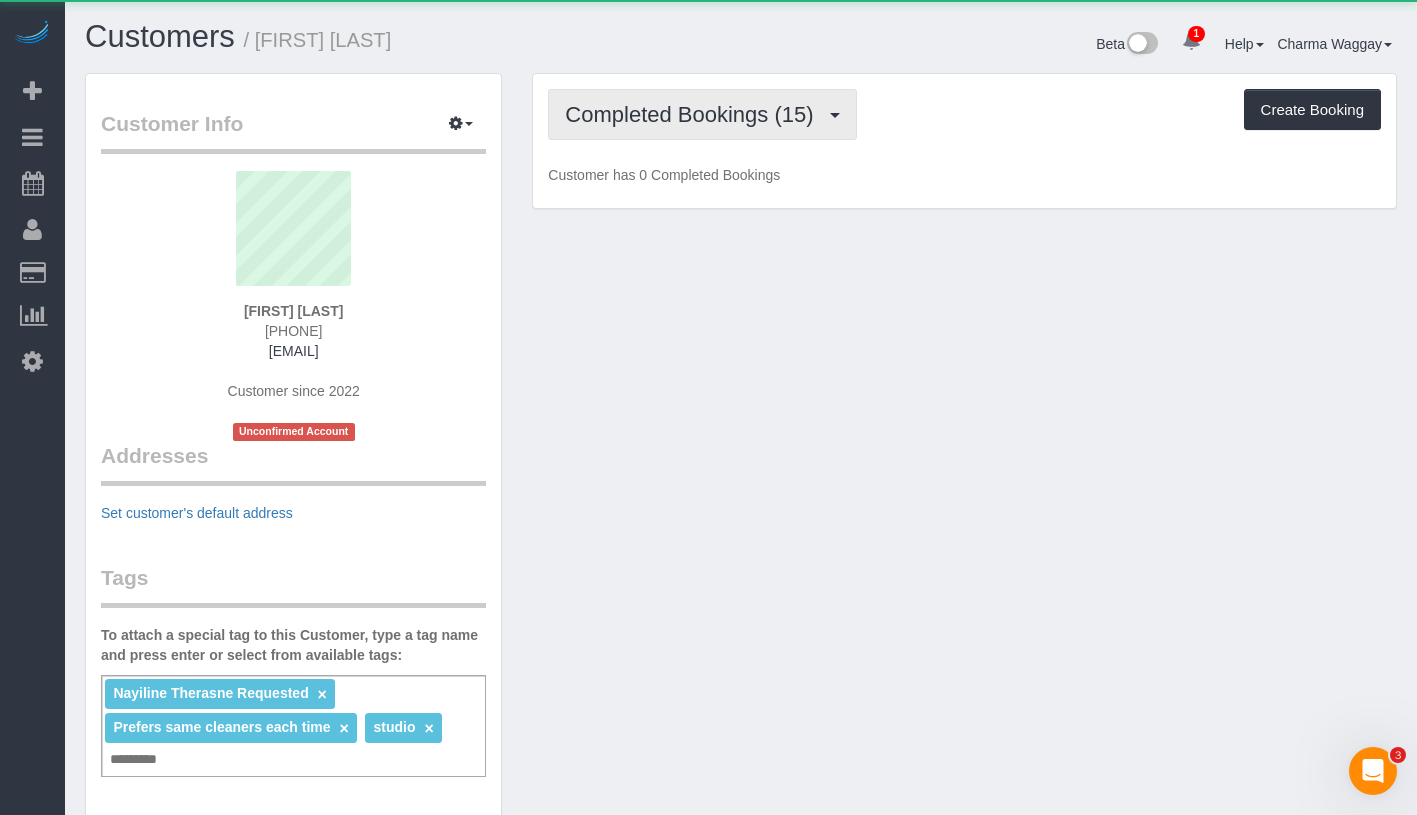click on "Completed Bookings (15)" at bounding box center (694, 114) 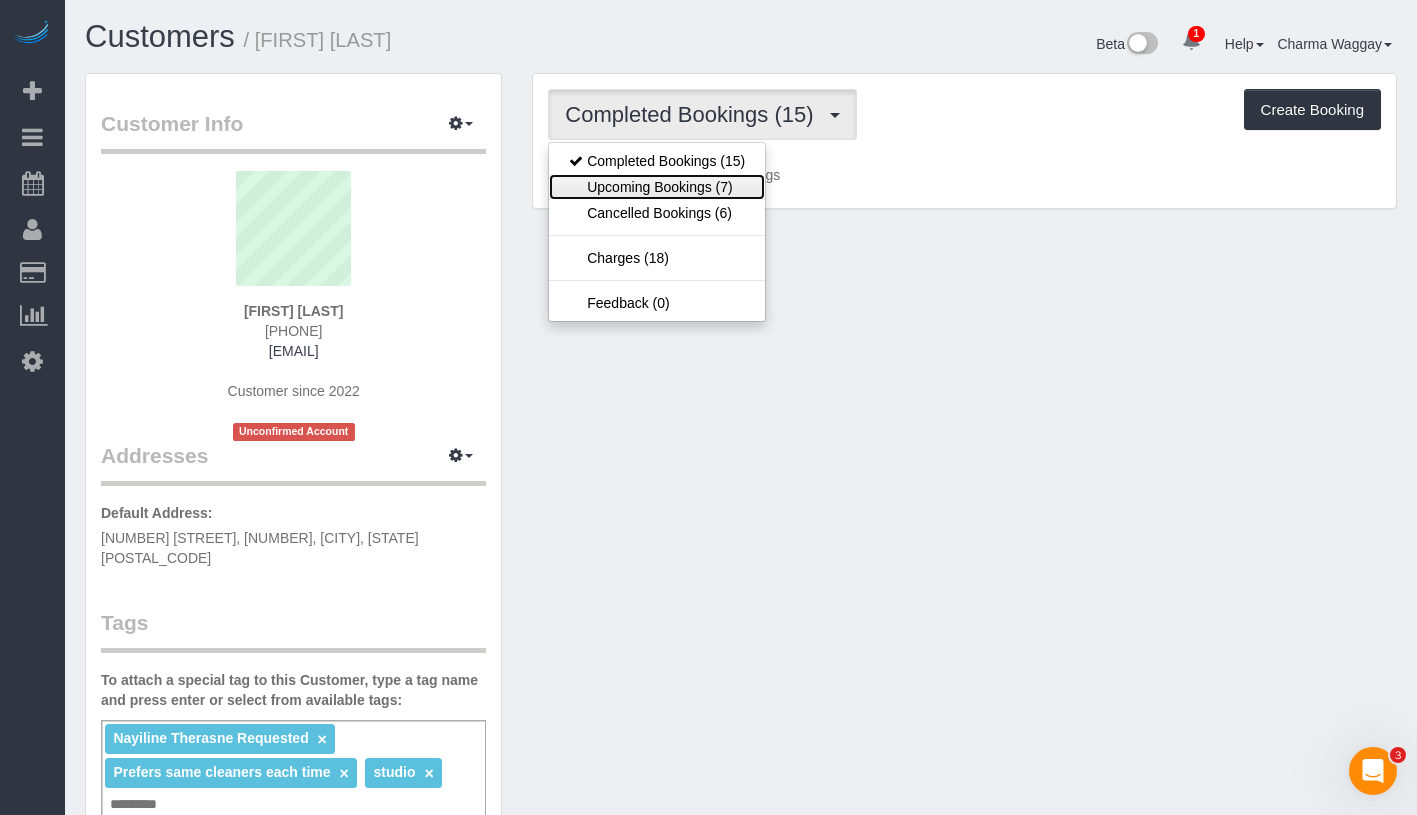 click on "Upcoming Bookings (7)" at bounding box center (657, 187) 